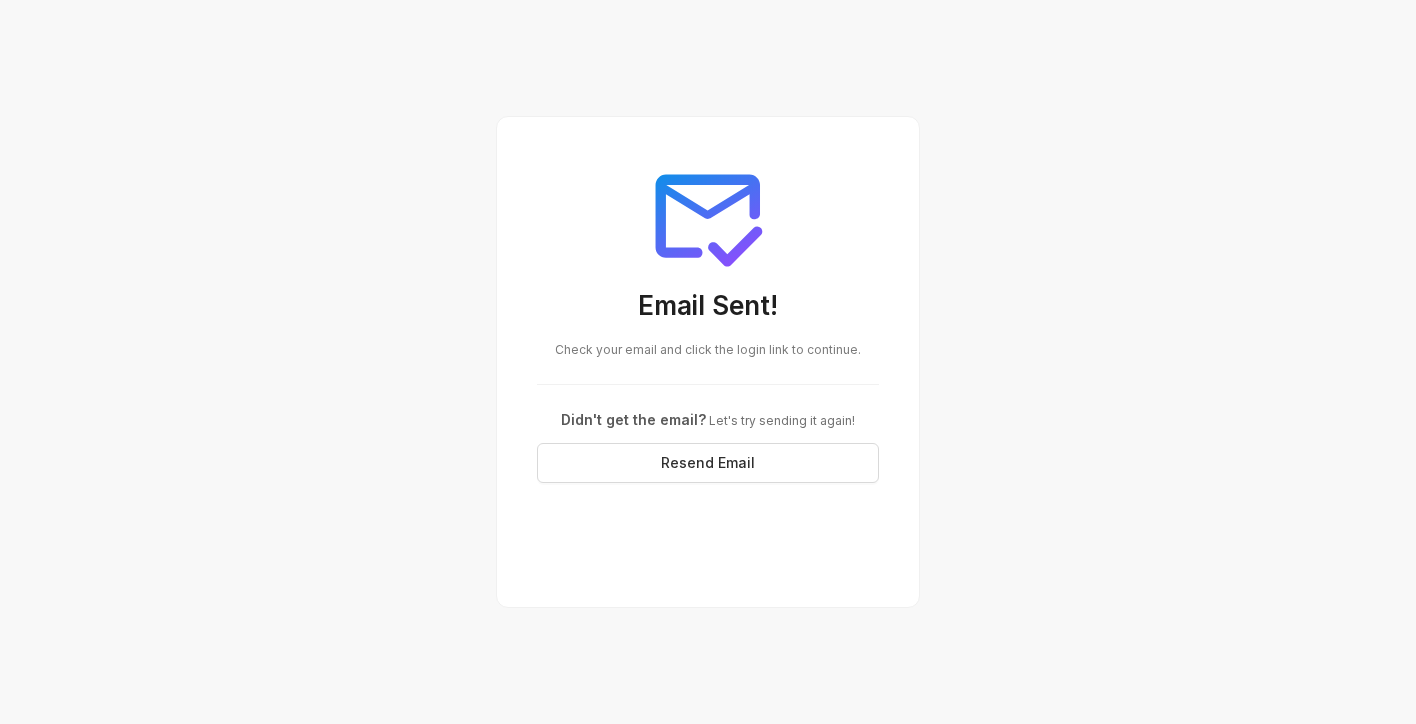 scroll, scrollTop: 0, scrollLeft: 0, axis: both 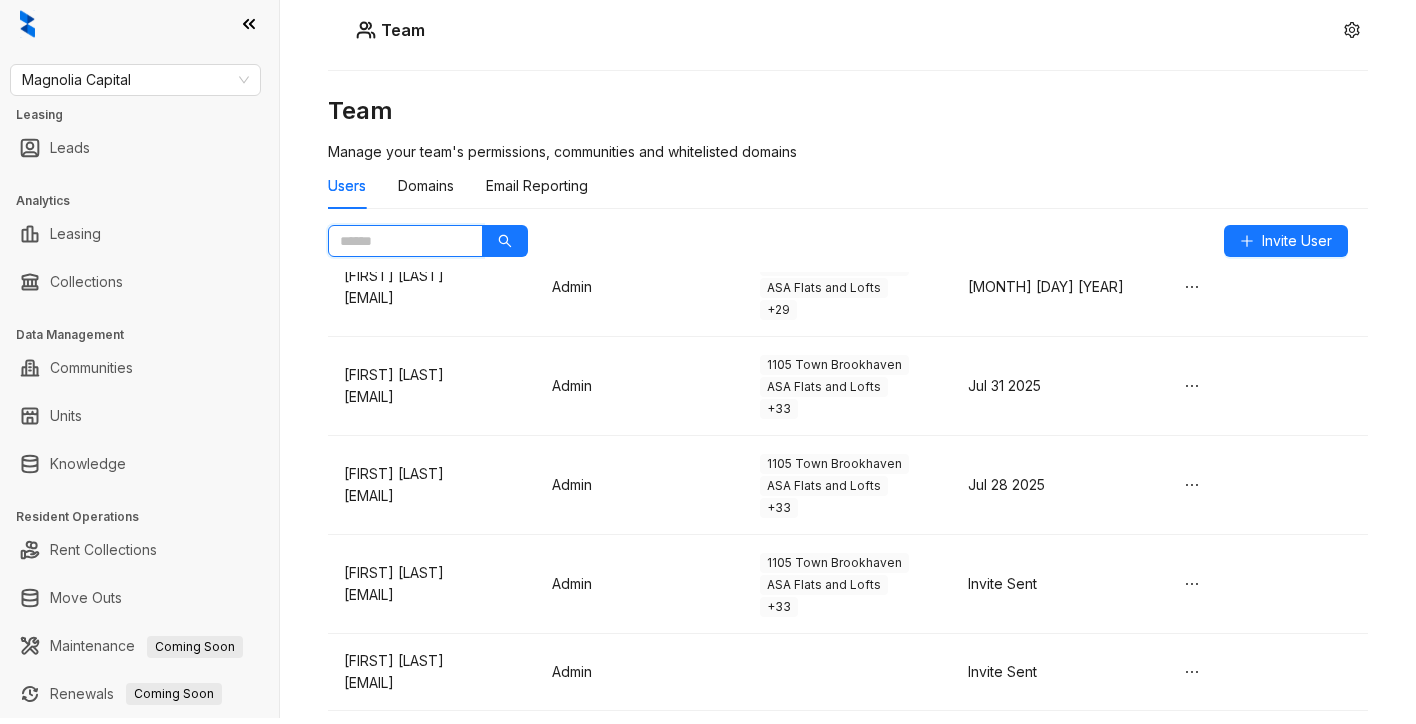 click at bounding box center (397, 241) 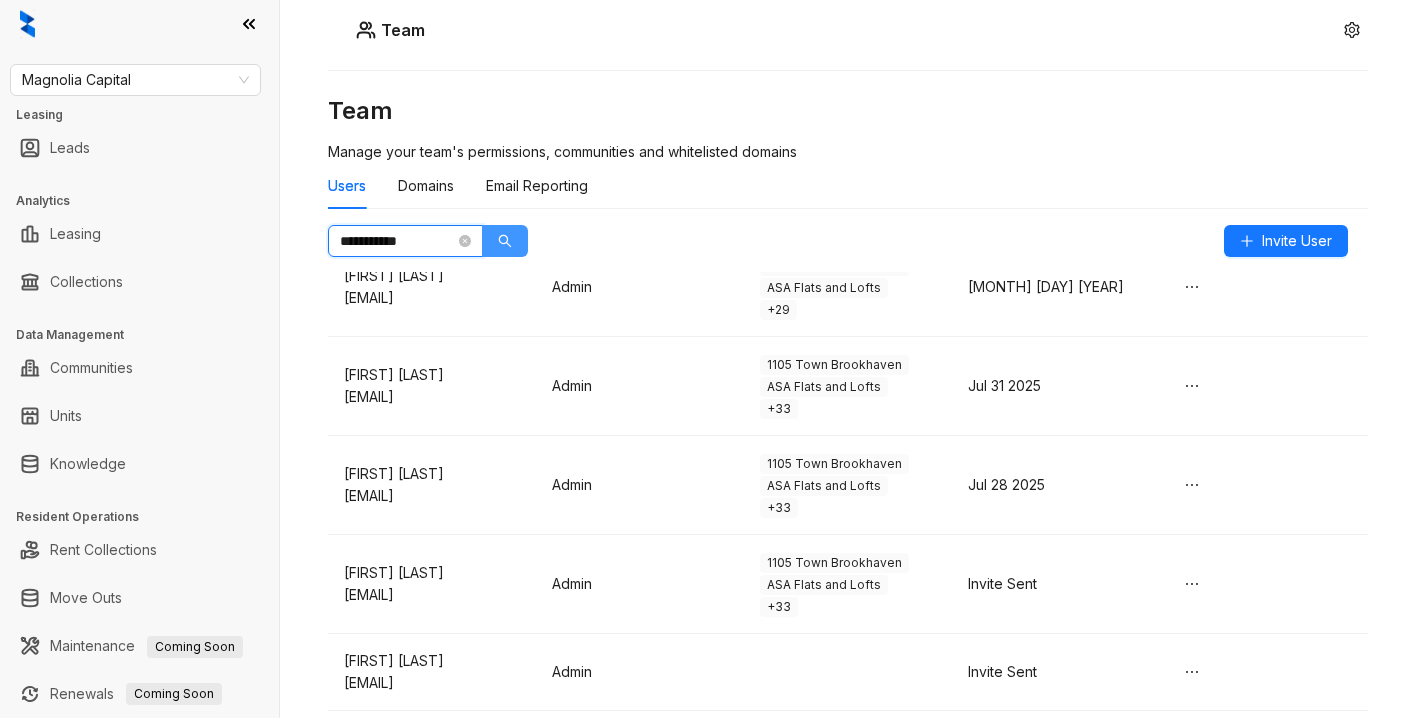 click 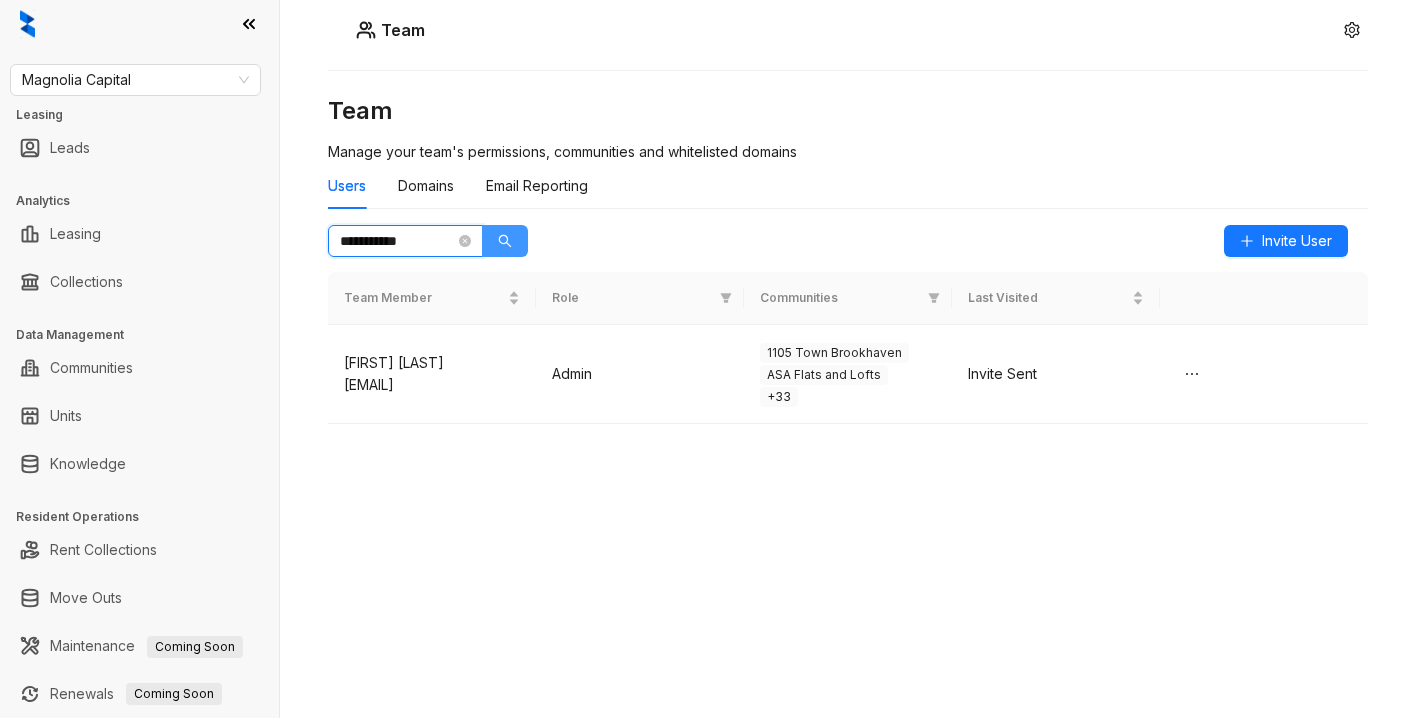 scroll, scrollTop: 0, scrollLeft: 0, axis: both 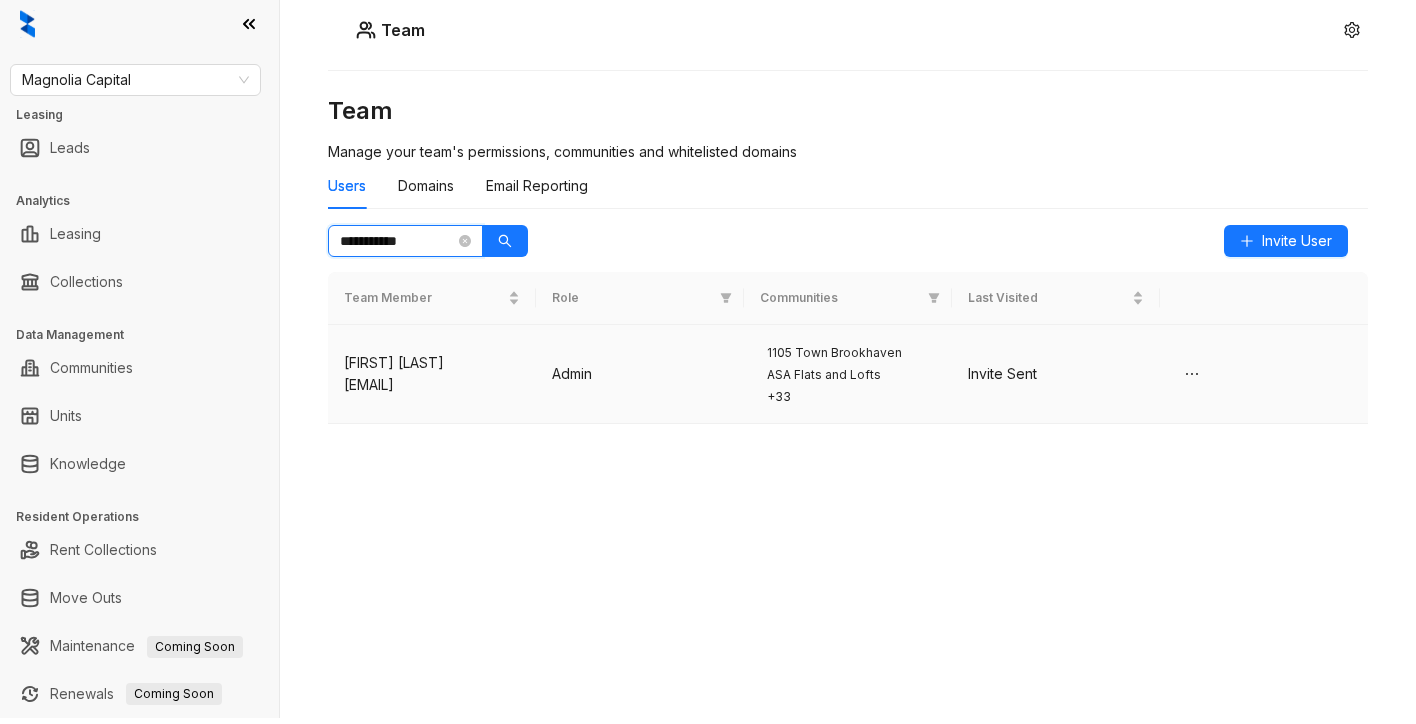 type on "**********" 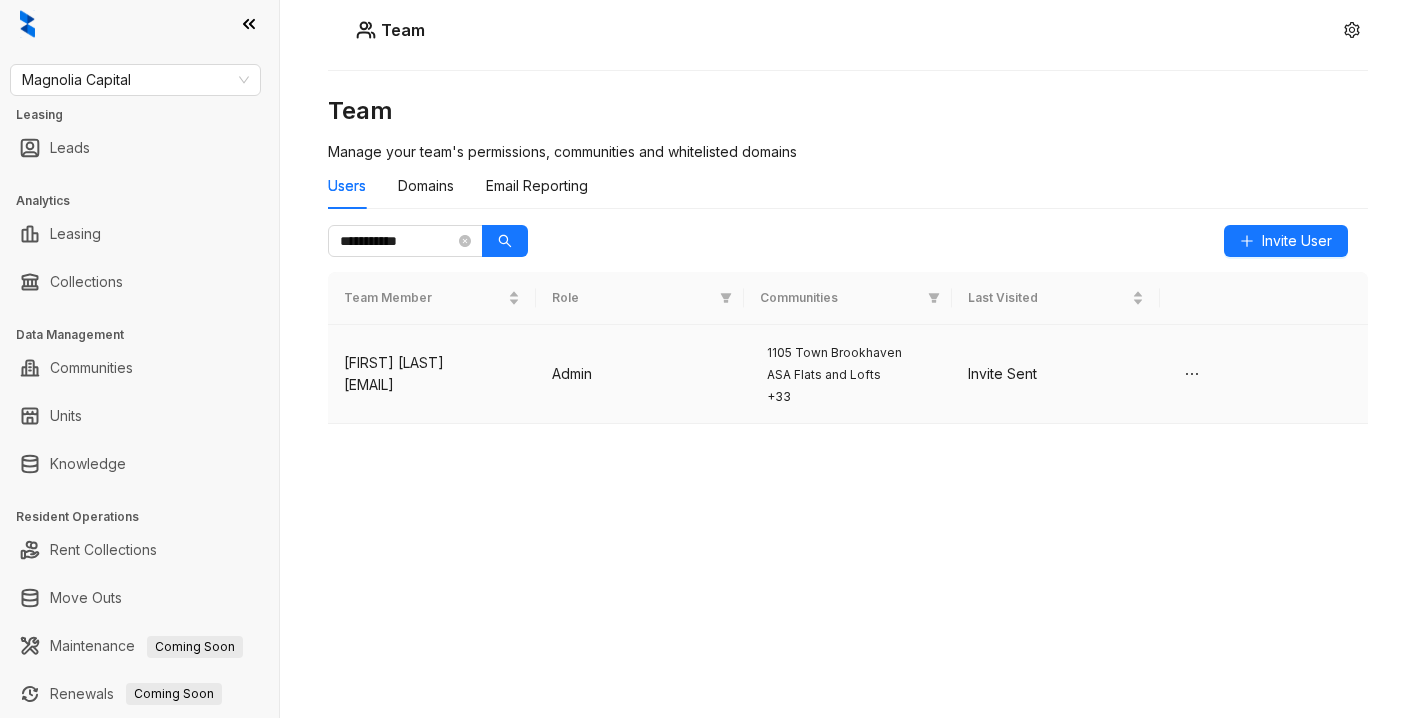 click on "Admin" at bounding box center (640, 374) 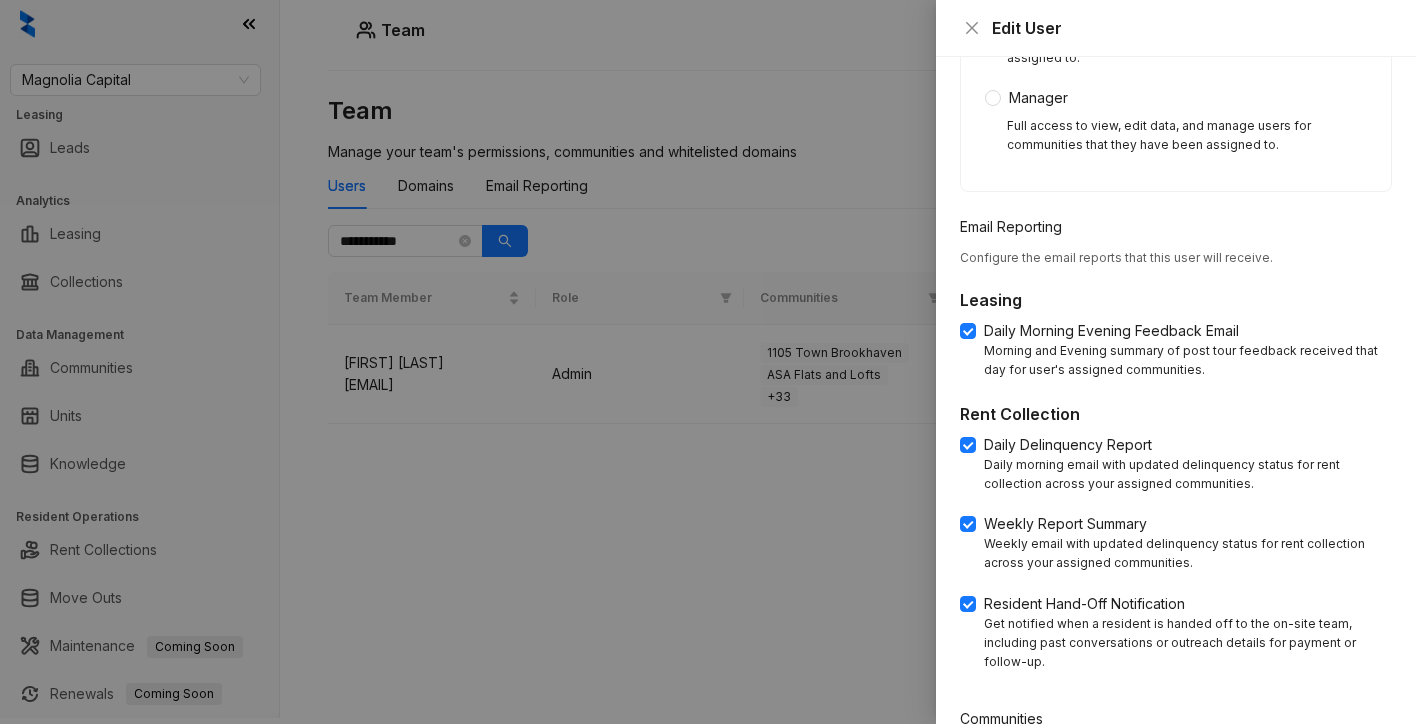 scroll, scrollTop: 983, scrollLeft: 0, axis: vertical 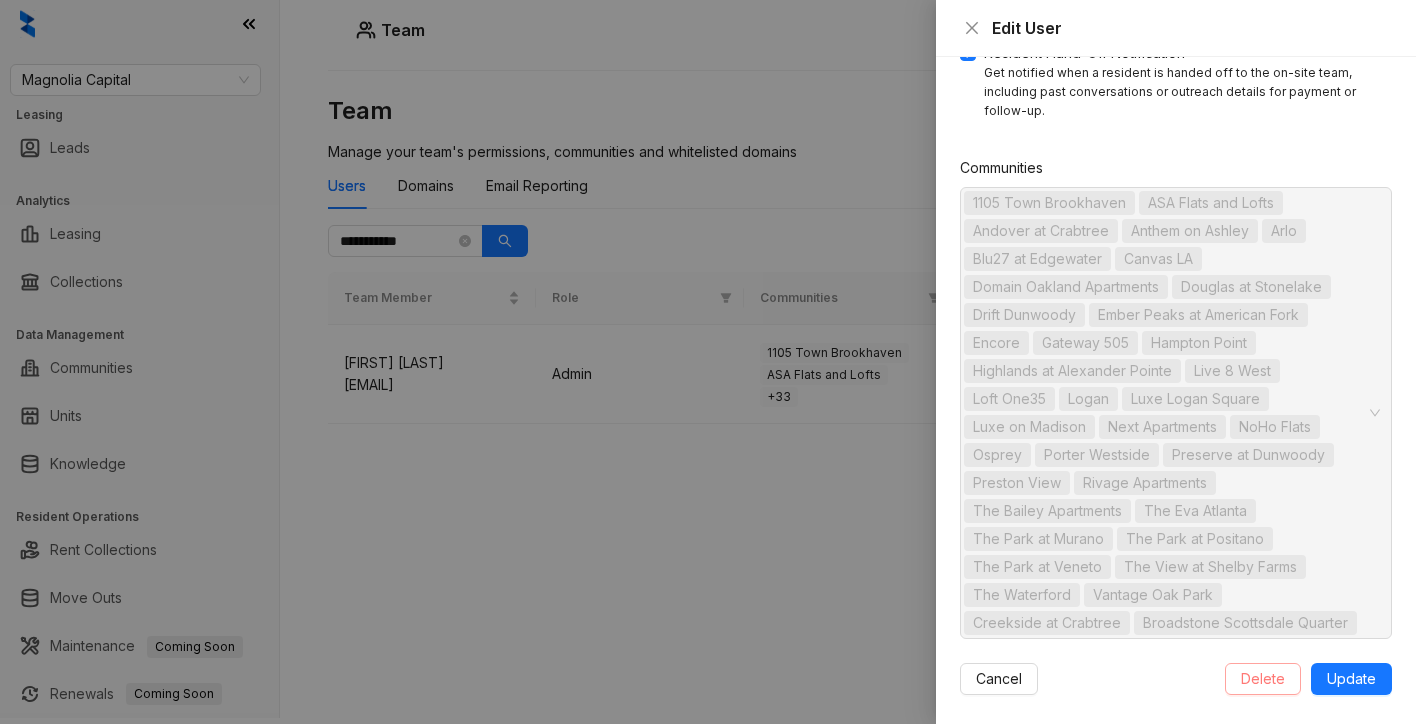 click on "Delete" at bounding box center [1263, 679] 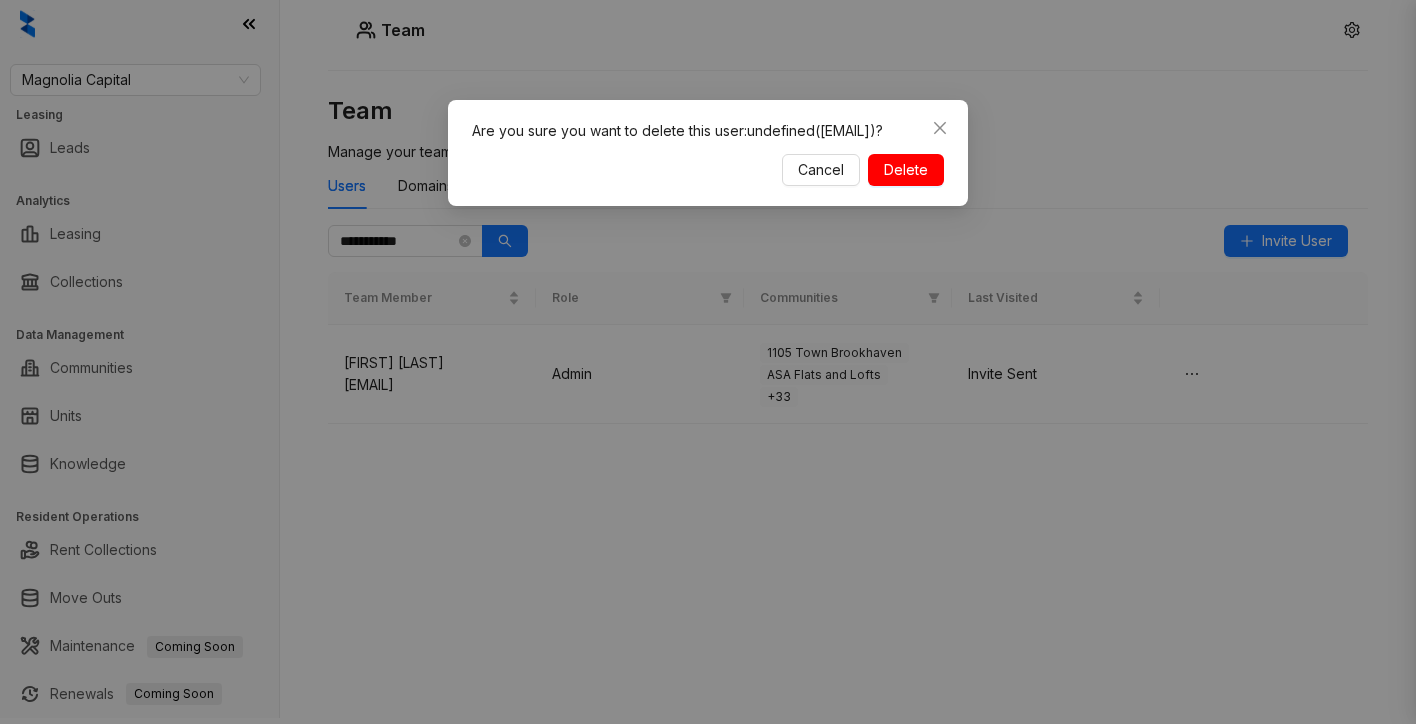 scroll, scrollTop: 563, scrollLeft: 0, axis: vertical 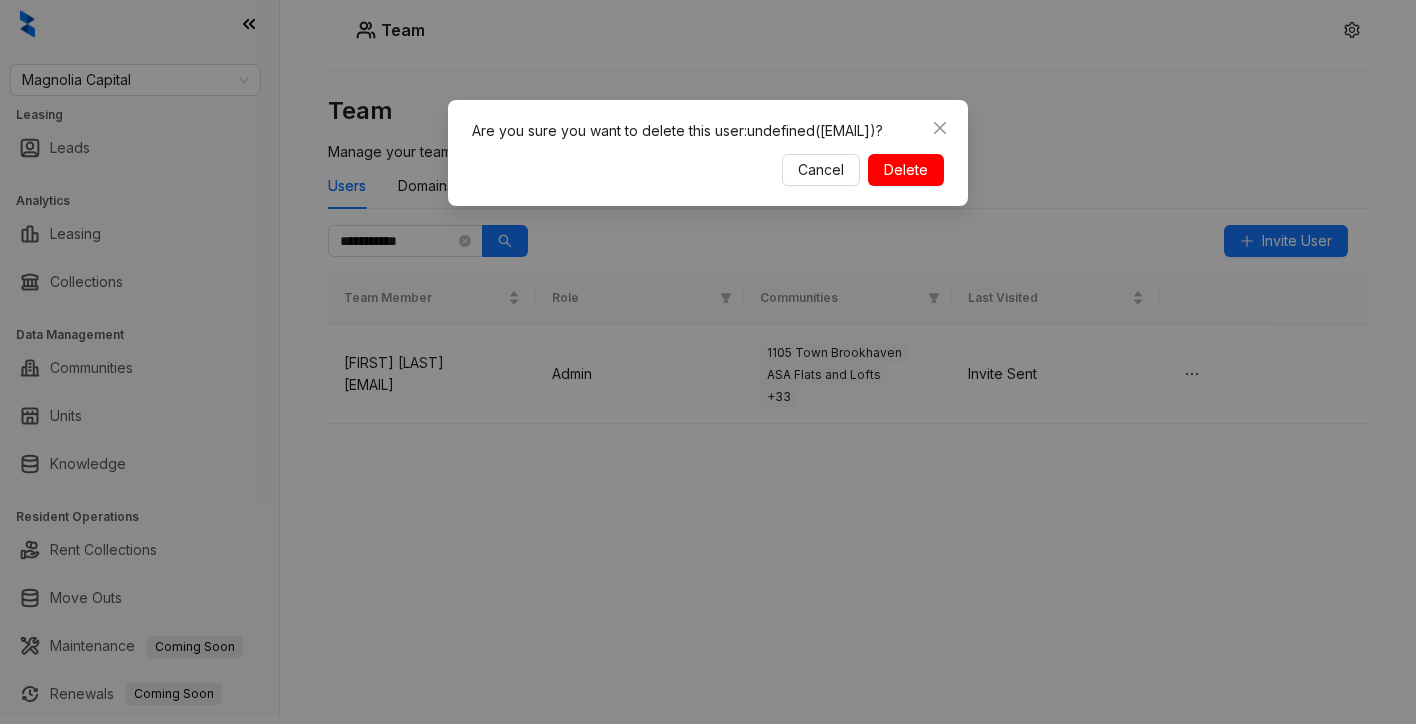 click on "Delete" at bounding box center [906, 170] 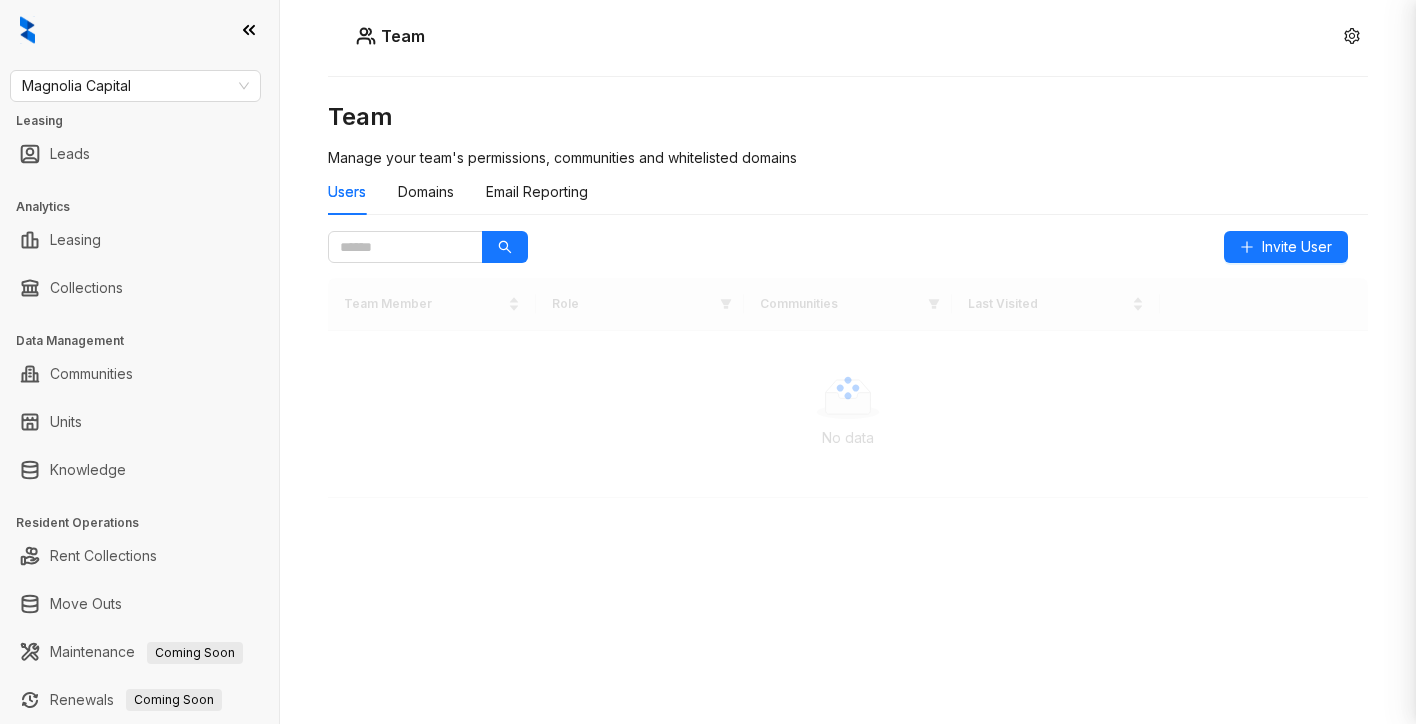 scroll, scrollTop: 0, scrollLeft: 0, axis: both 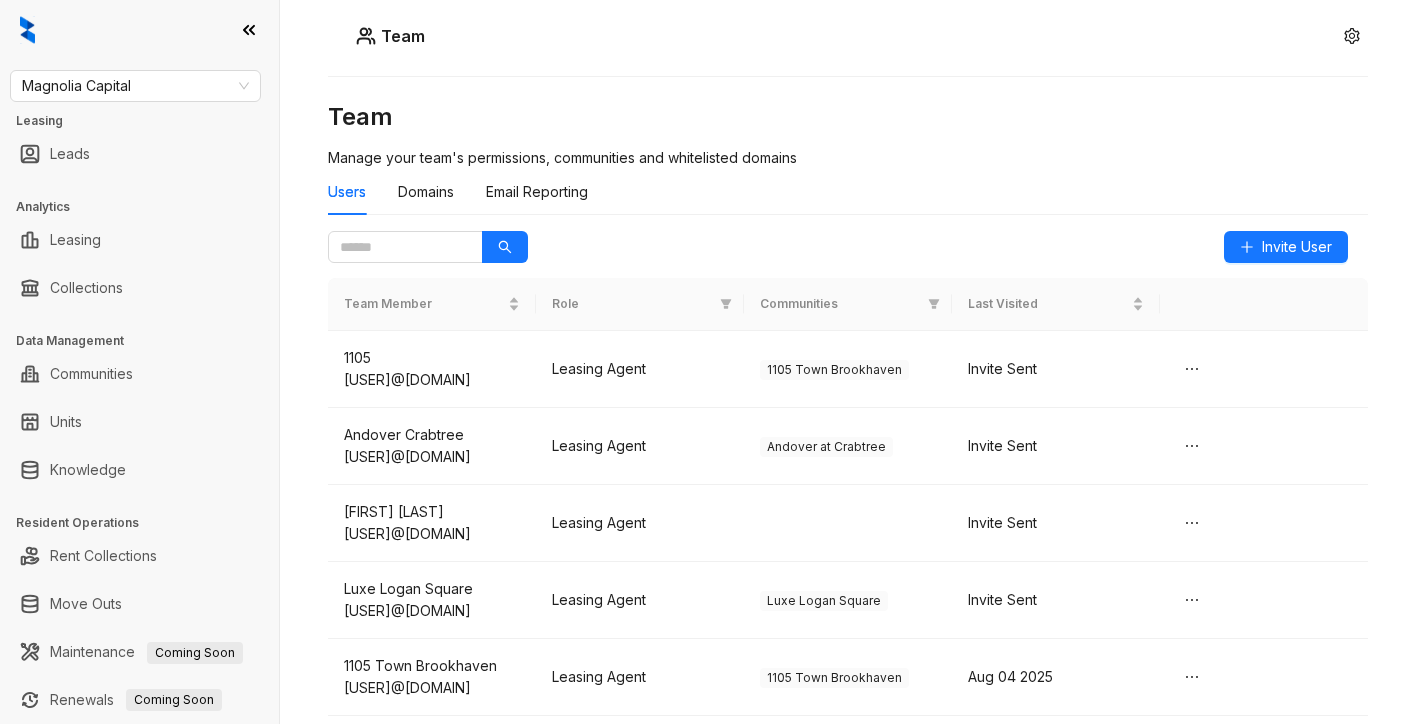 click on "Users Domains Email Reporting" at bounding box center (848, 200) 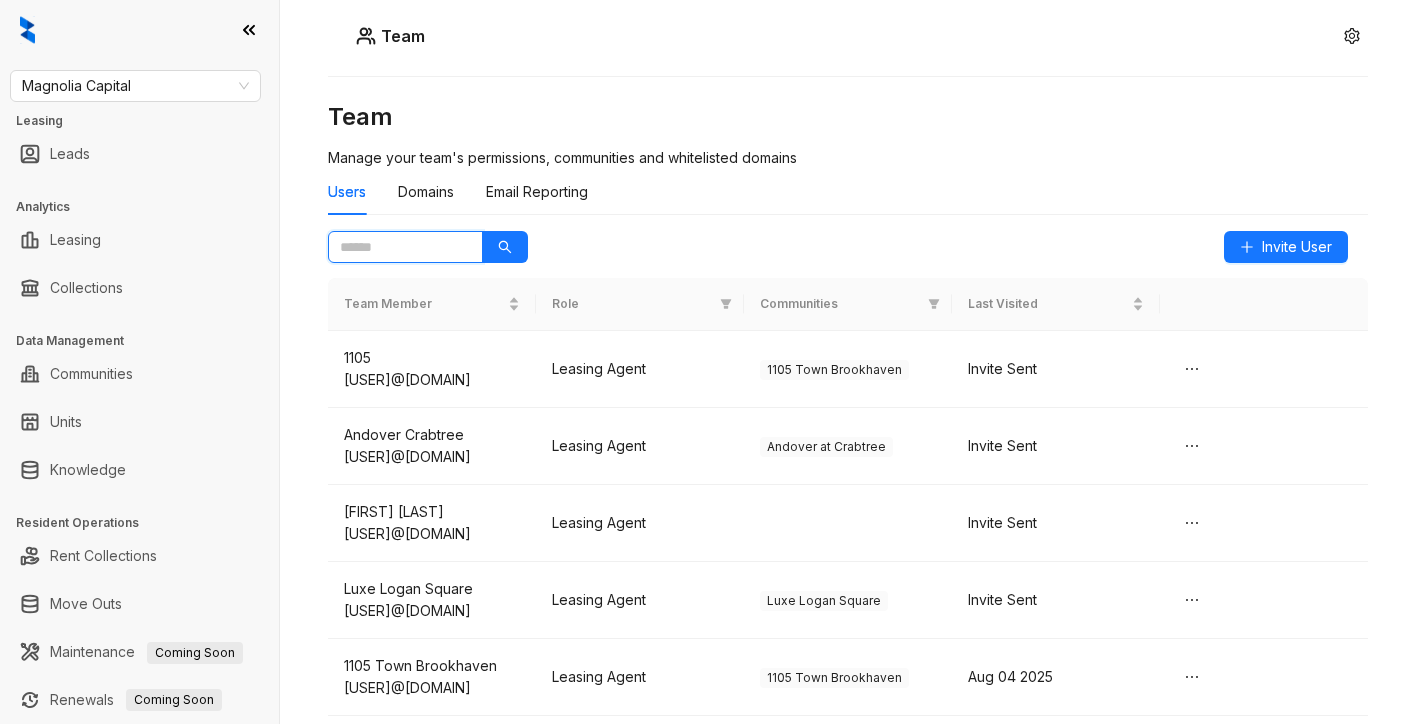click at bounding box center (397, 247) 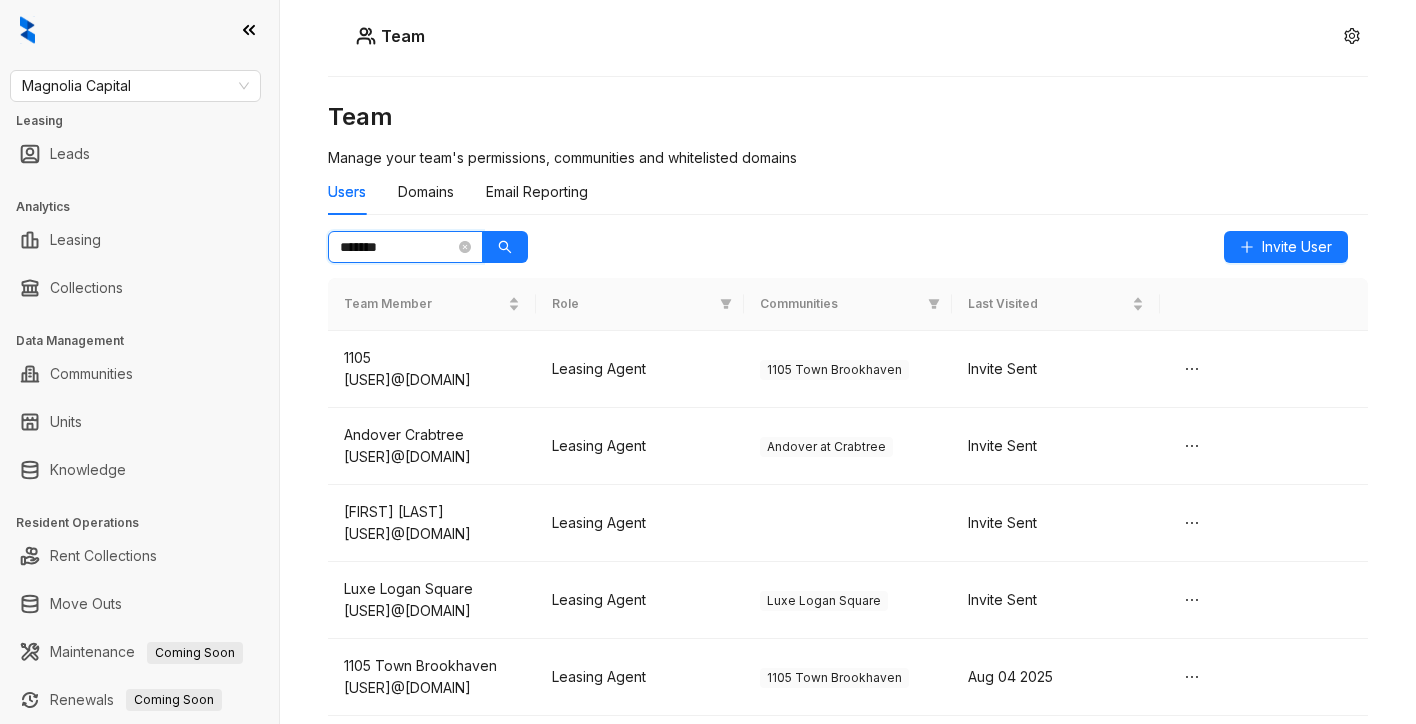 type on "*******" 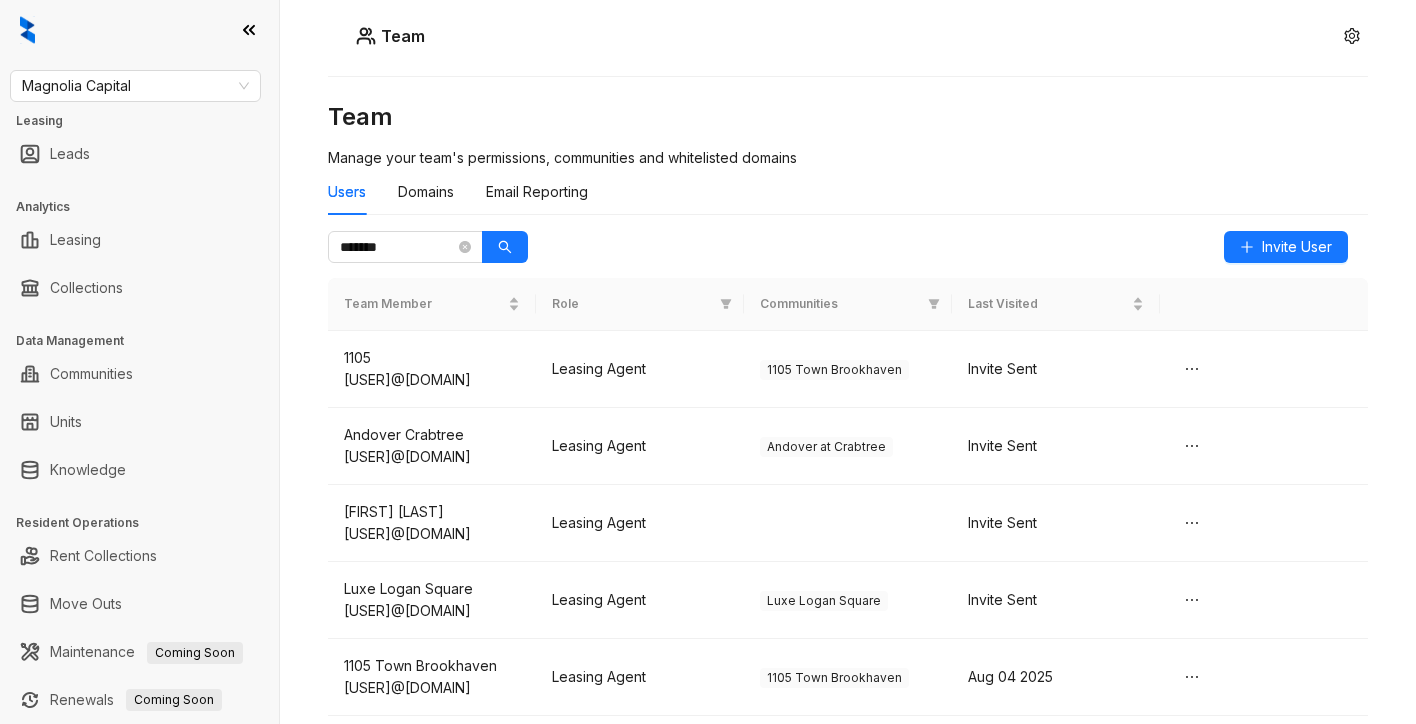 click on "Team Manage your team's permissions, communities and whitelisted domains Users Domains Email Reporting ******* Invite User Team Member Role Communities Last Visited 1105 1105pm@stylresidential.com Leasing Agent 1105 Town Brookhaven Invite Sent Andover Crabtree andovercrabtree@stylresidential.com Leasing Agent Andover at Crabtree Invite Sent Bianca Tilley btilley@stylresidential.com Leasing Agent Invite Sent Luxe Logan Square LuxeLoganTeam@STYLresidential.com Leasing Agent Luxe Logan Square Invite Sent 1105 Town Brookhaven 1105team@stylresidential.com Leasing Agent 1105 Town Brookhaven Aug 04 2025 ASA Flats asaflatsteam@stylresidential.com Leasing Agent ASA Flats and Lofts Jul 01 2025 Alec Davis advis@stylresidential.com Leasing Agent Invite Sent Amanda McFarland amcfarland@stylresidential.com Leasing Agent Invite Sent Andover Team andoverteam@stylresidential.com Leasing Agent Andover at Crabtree Aug 04 2025 Anthem On Ashley anthemonashleyteam@stylresidential.com Leasing Agent Anthem on Ashley Invite Sent + 3" at bounding box center [848, 320] 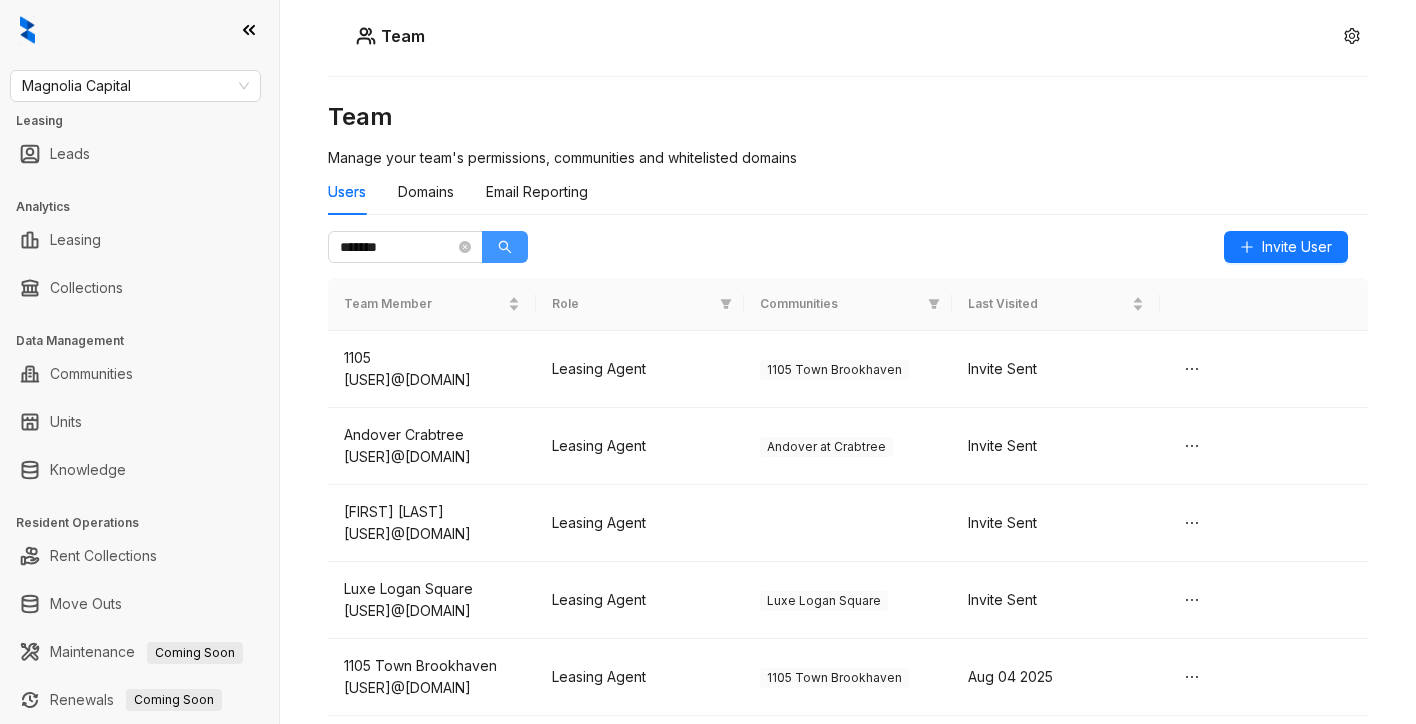 click at bounding box center [505, 247] 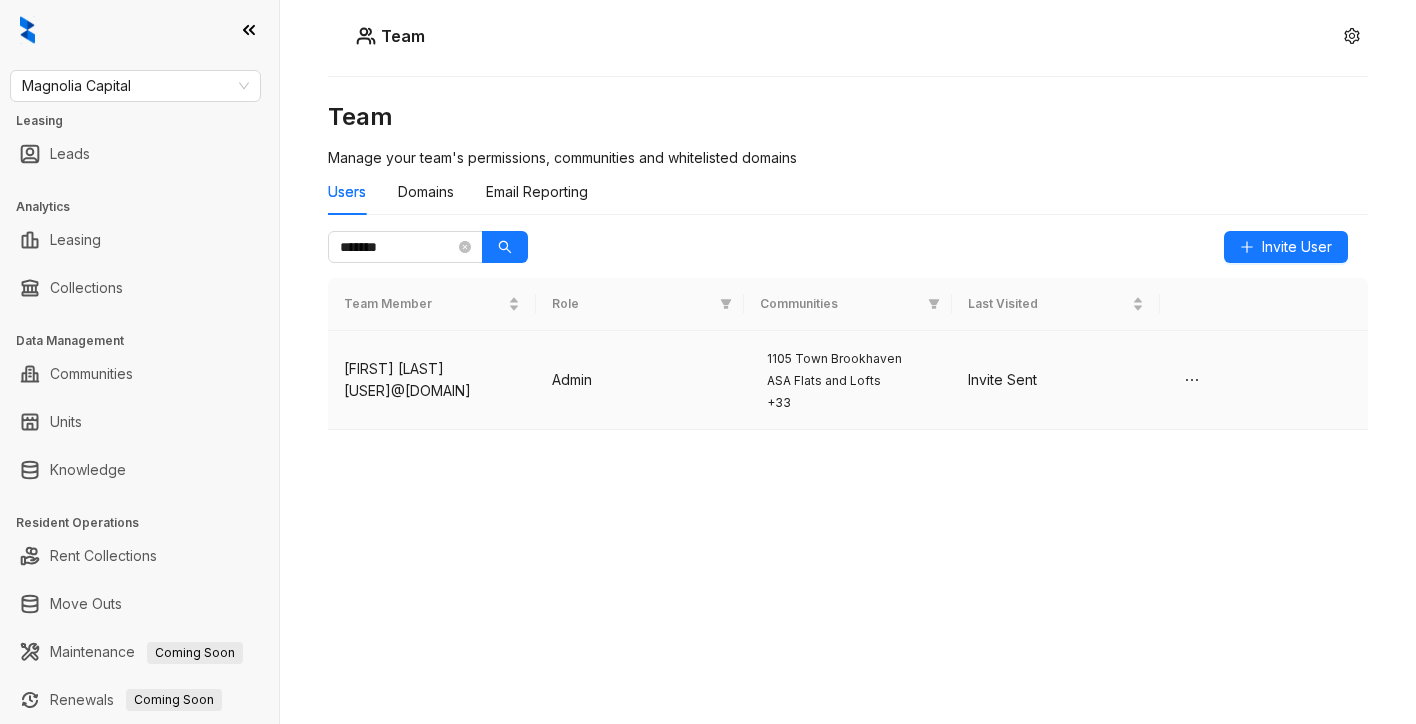 click on "Admin" at bounding box center [640, 380] 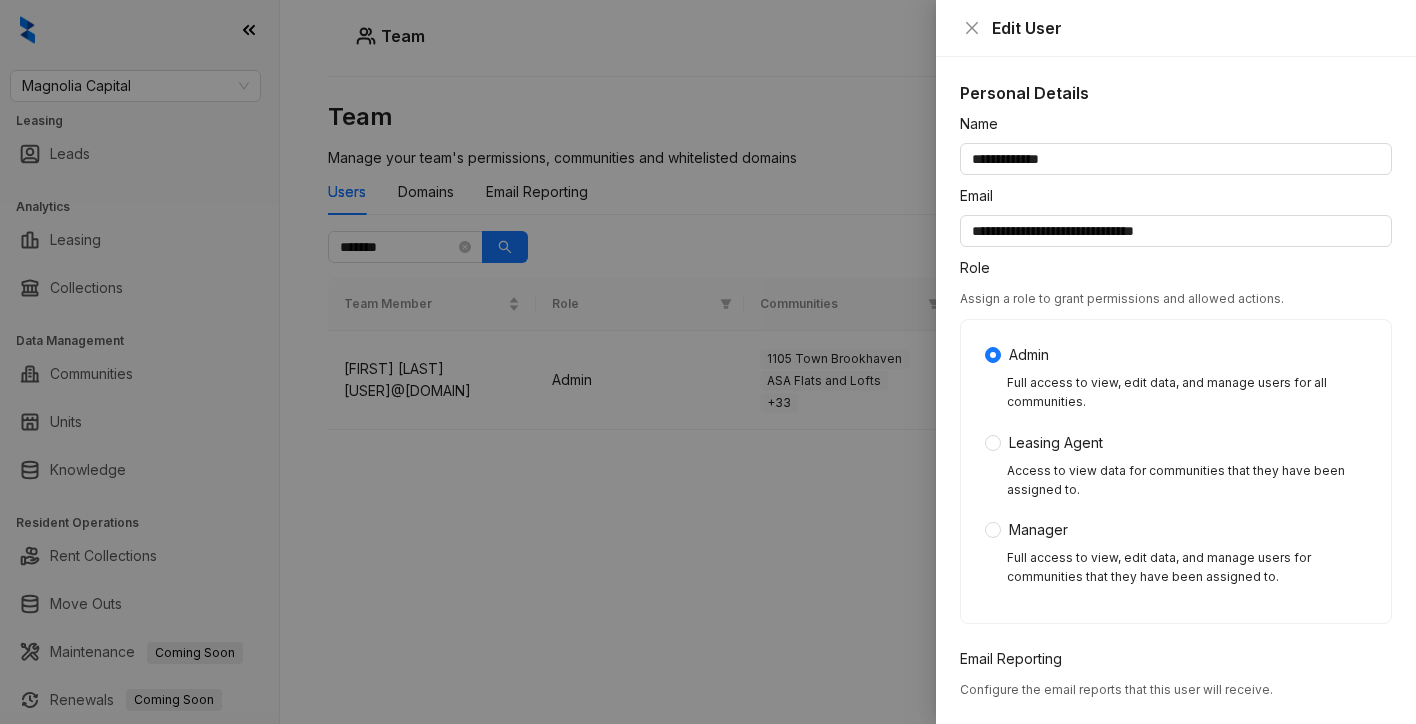 scroll, scrollTop: 983, scrollLeft: 0, axis: vertical 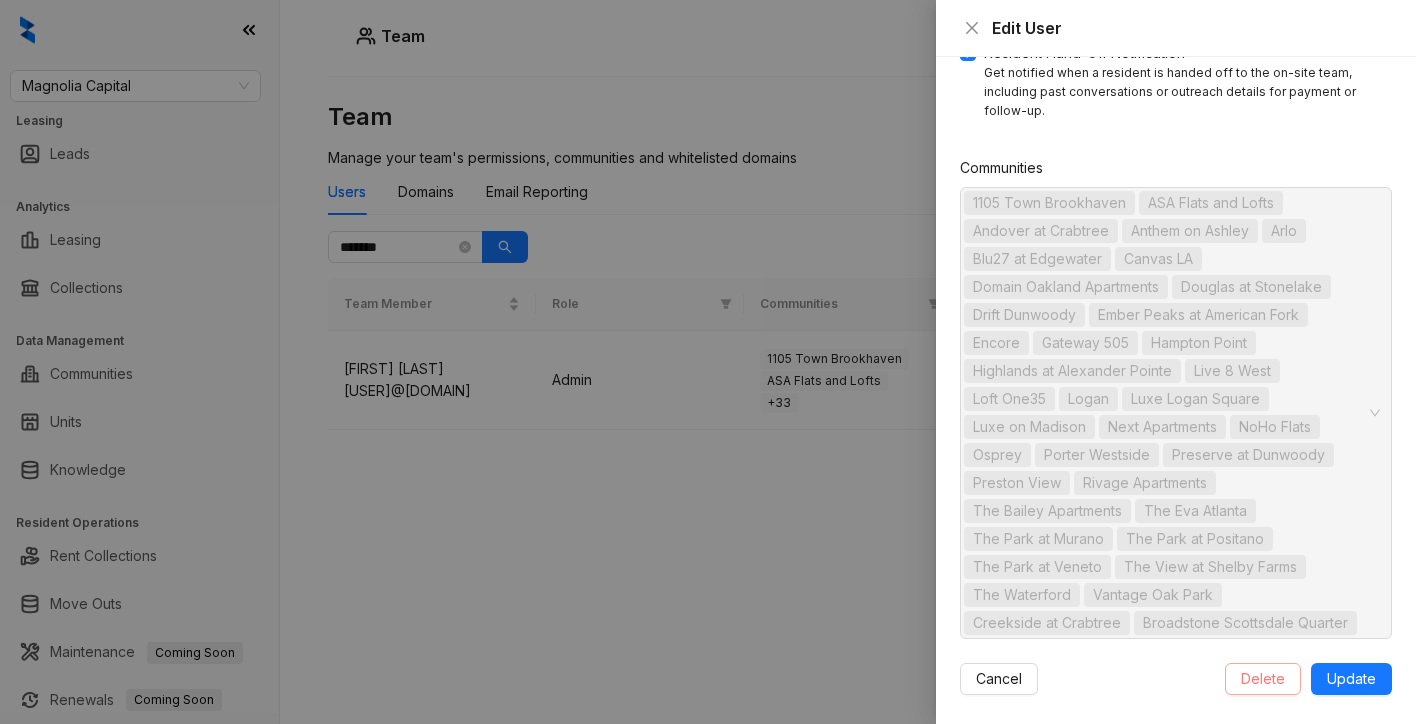 click on "Delete" at bounding box center (1263, 679) 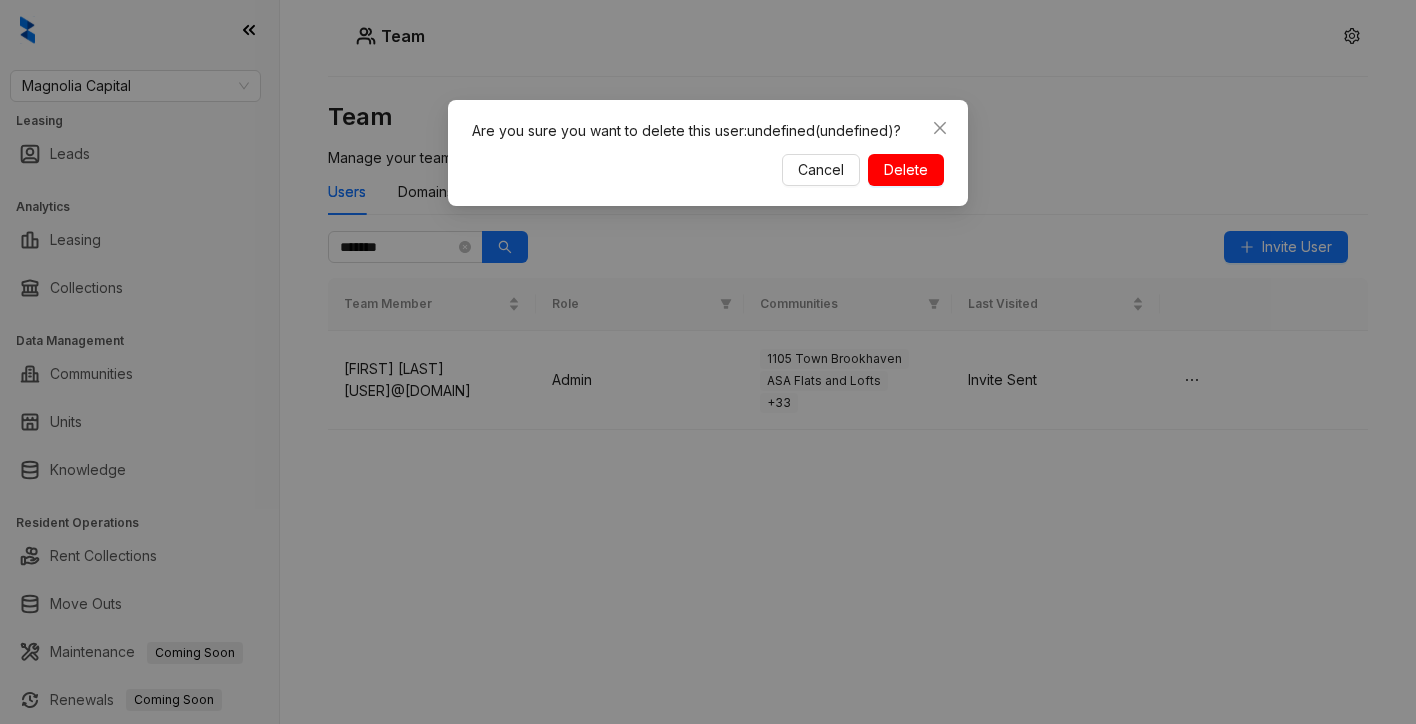 click on "Delete" at bounding box center (906, 170) 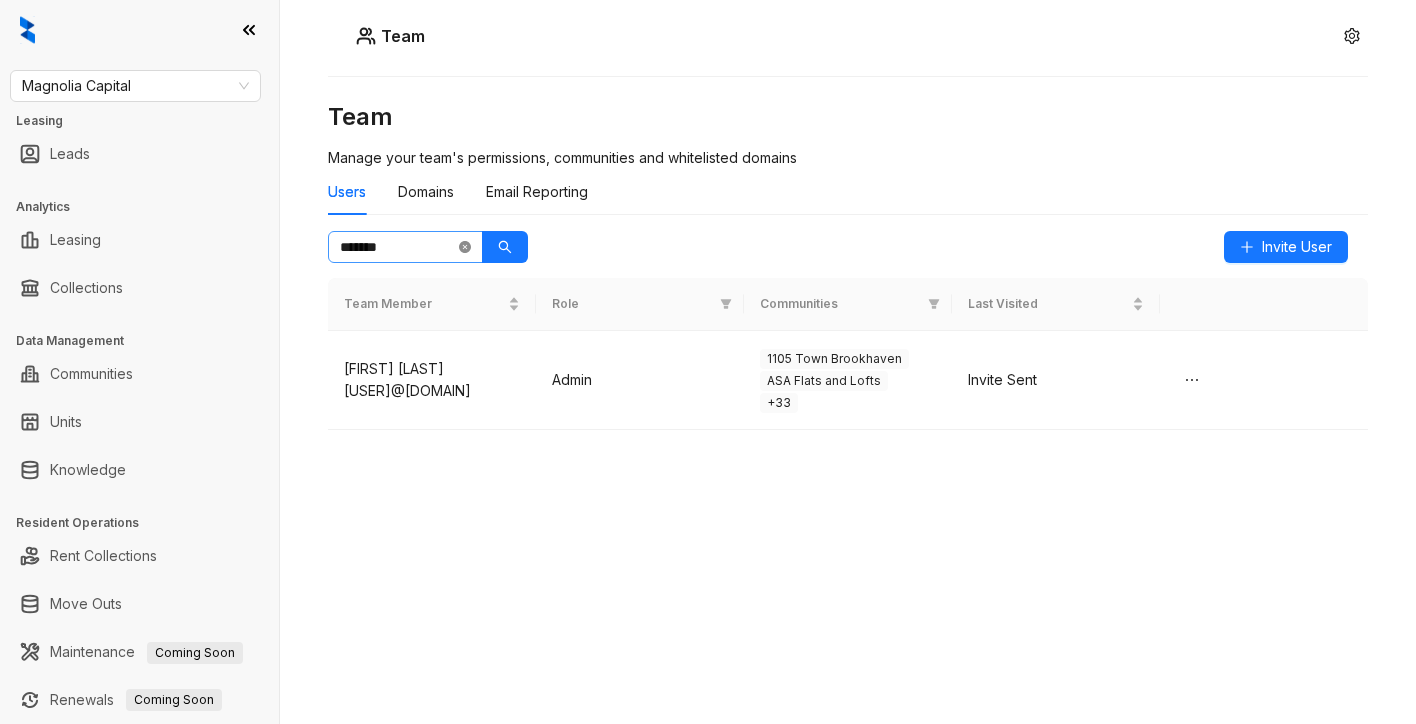 click 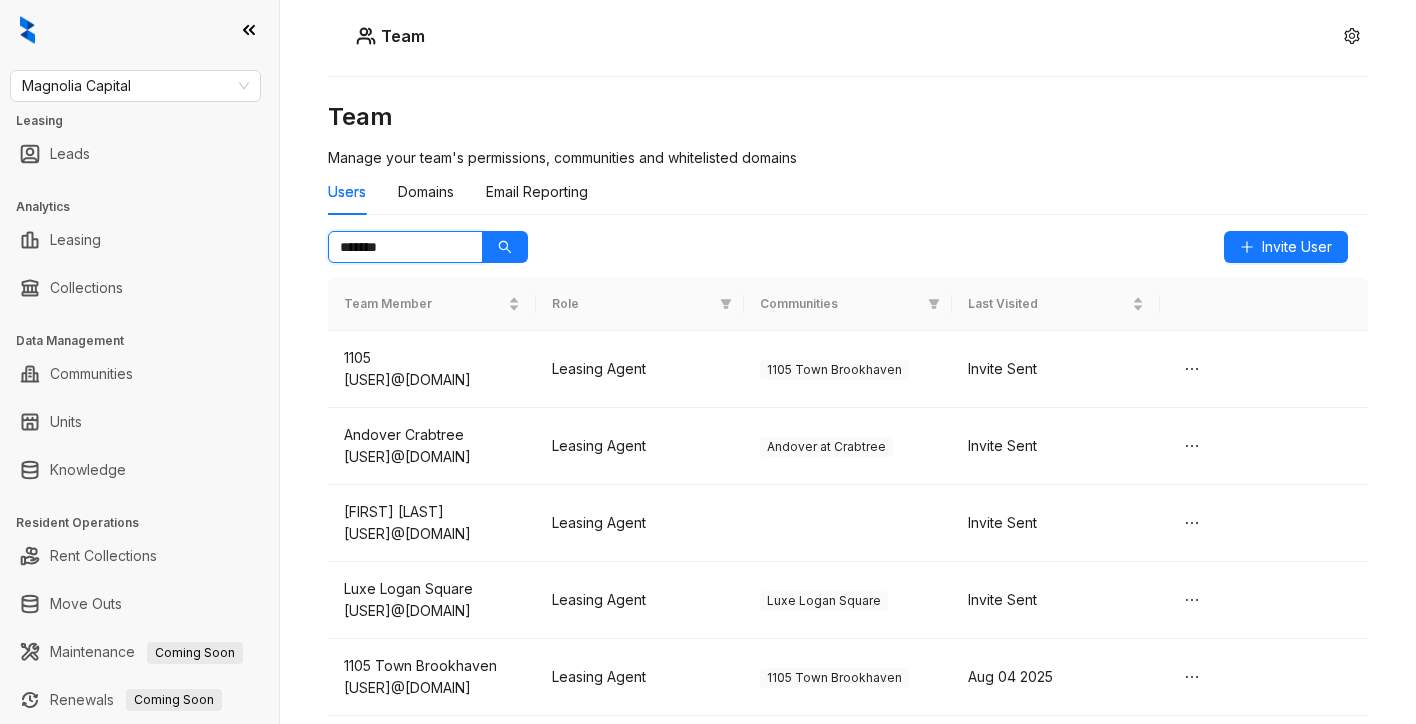 type 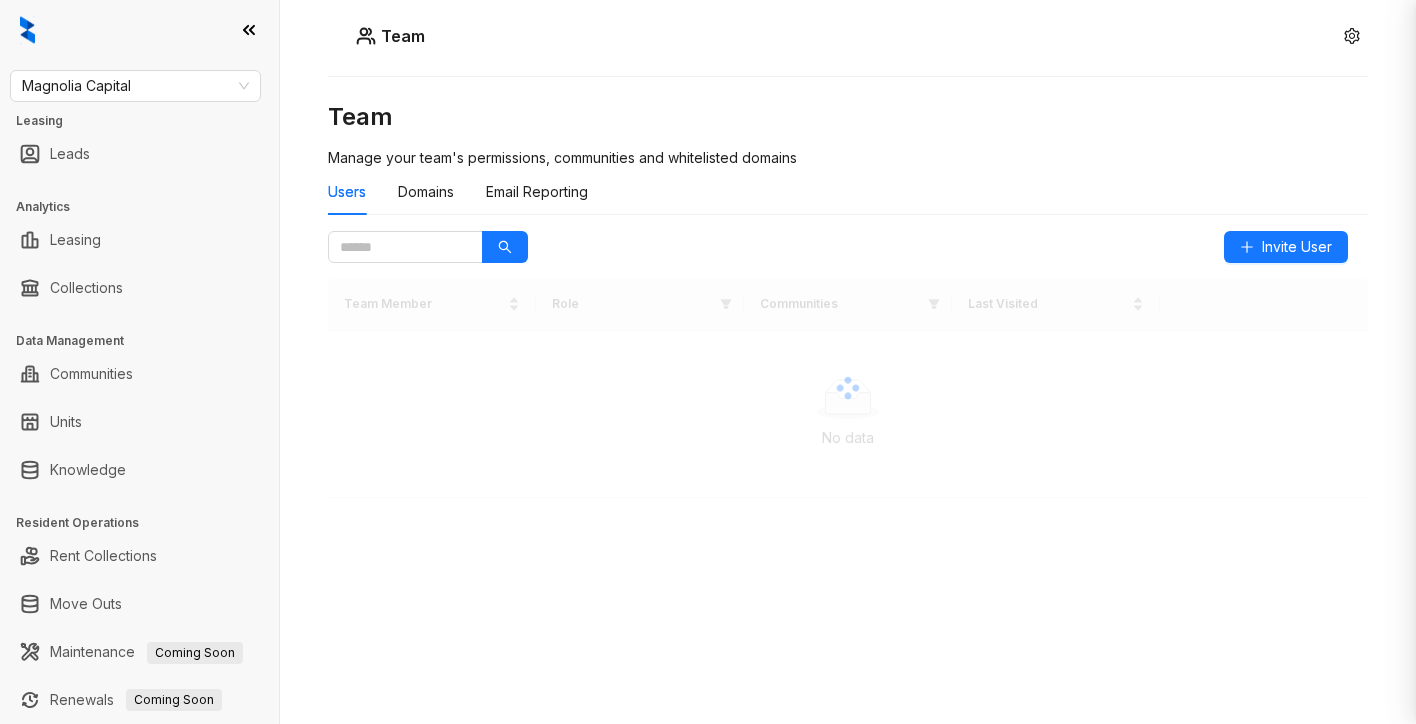 scroll, scrollTop: 0, scrollLeft: 0, axis: both 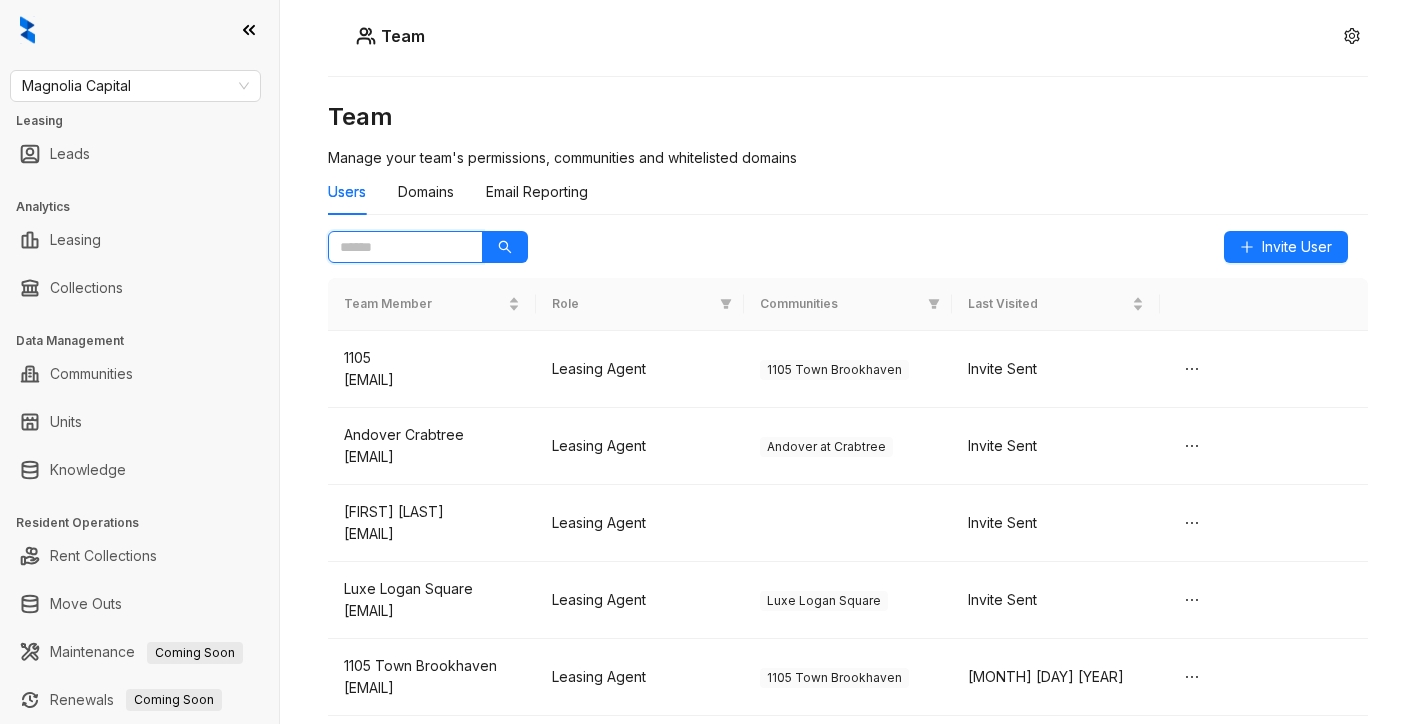 click at bounding box center (397, 247) 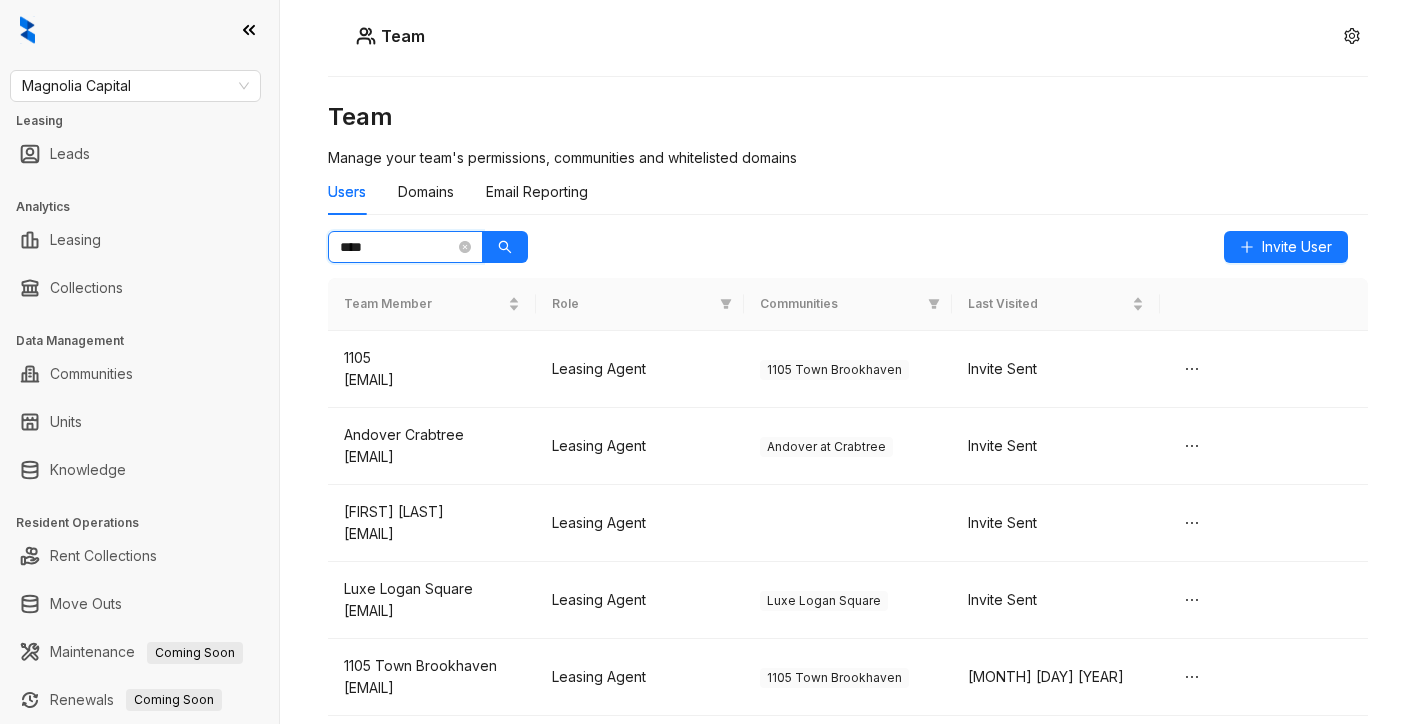 type on "*****" 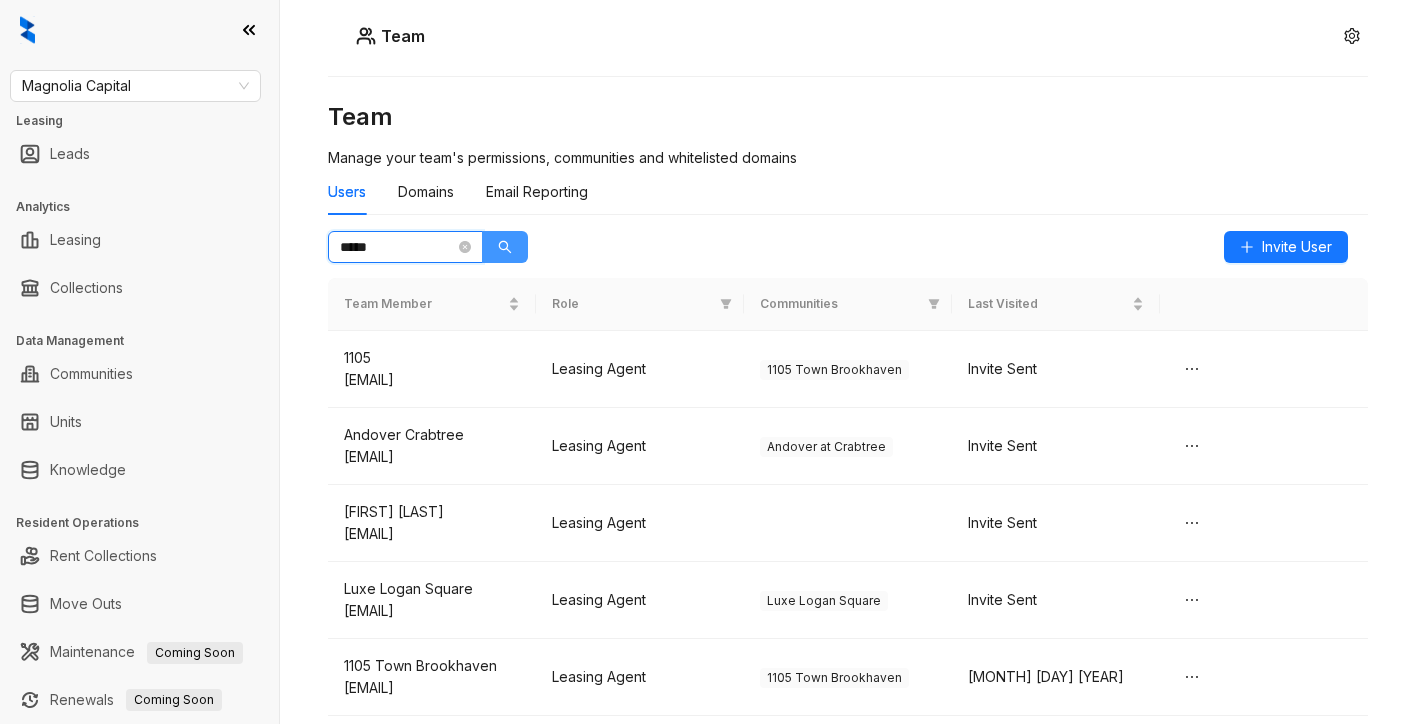 click at bounding box center [505, 247] 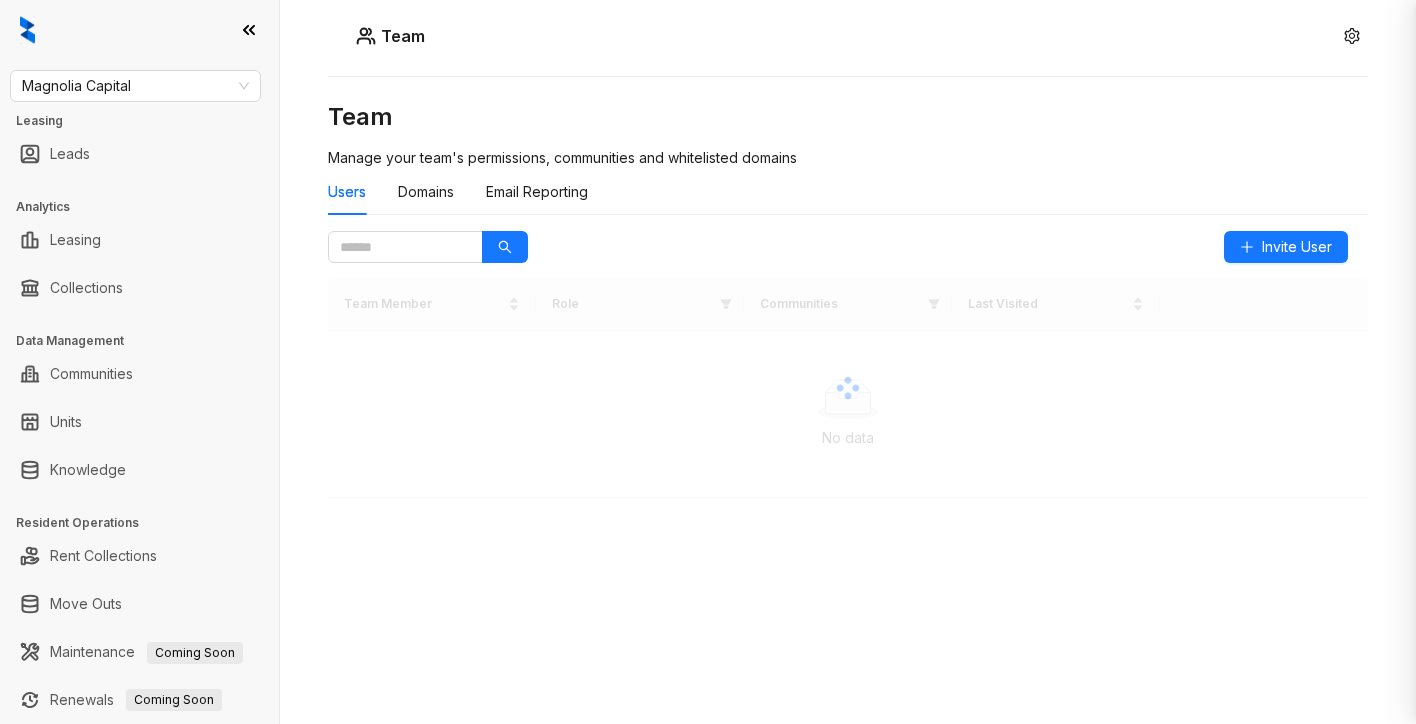 scroll, scrollTop: 0, scrollLeft: 0, axis: both 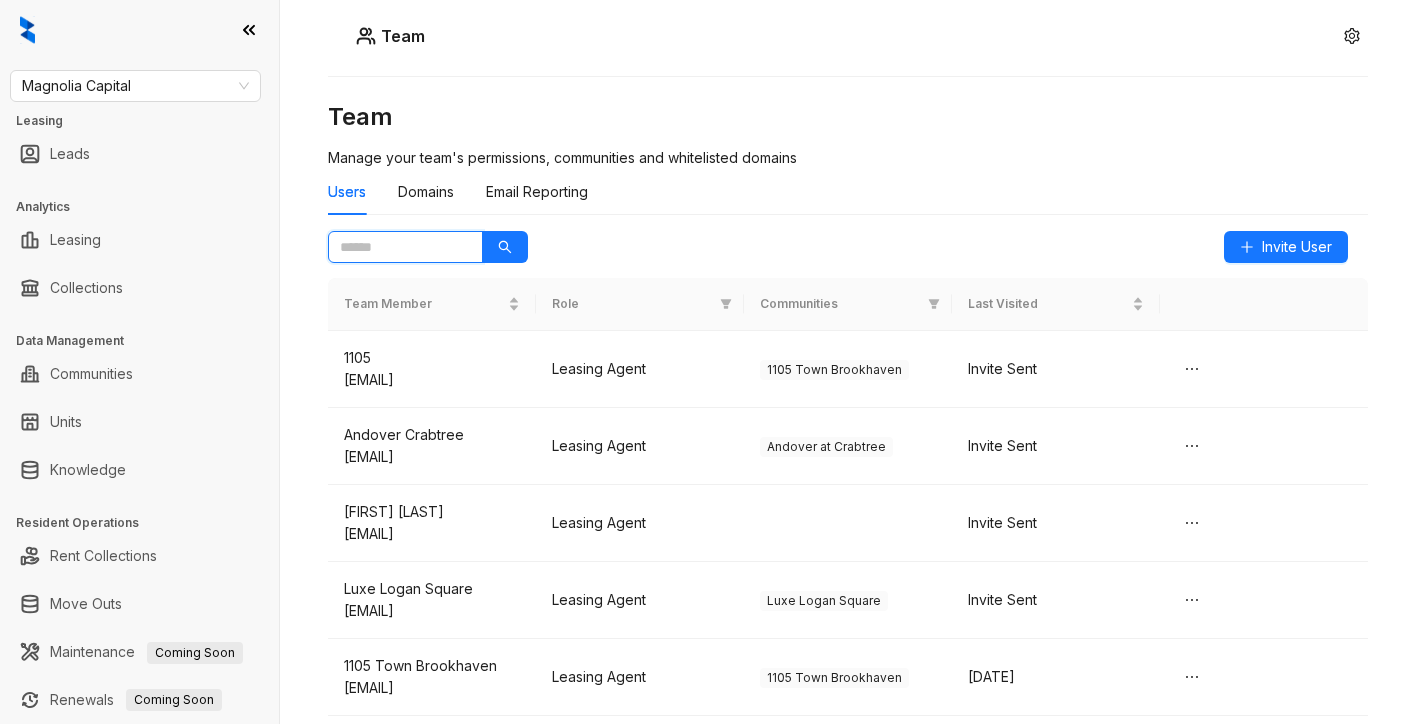 click at bounding box center [397, 247] 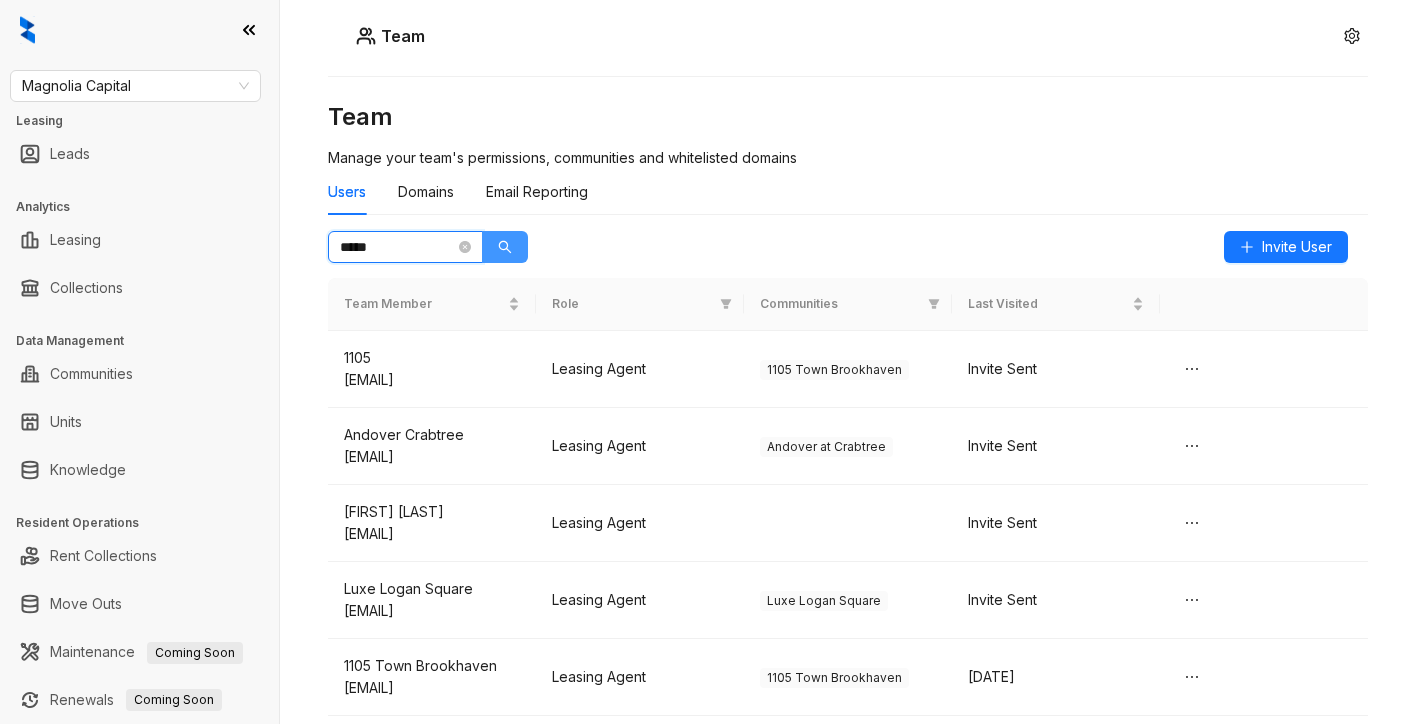 click at bounding box center [505, 247] 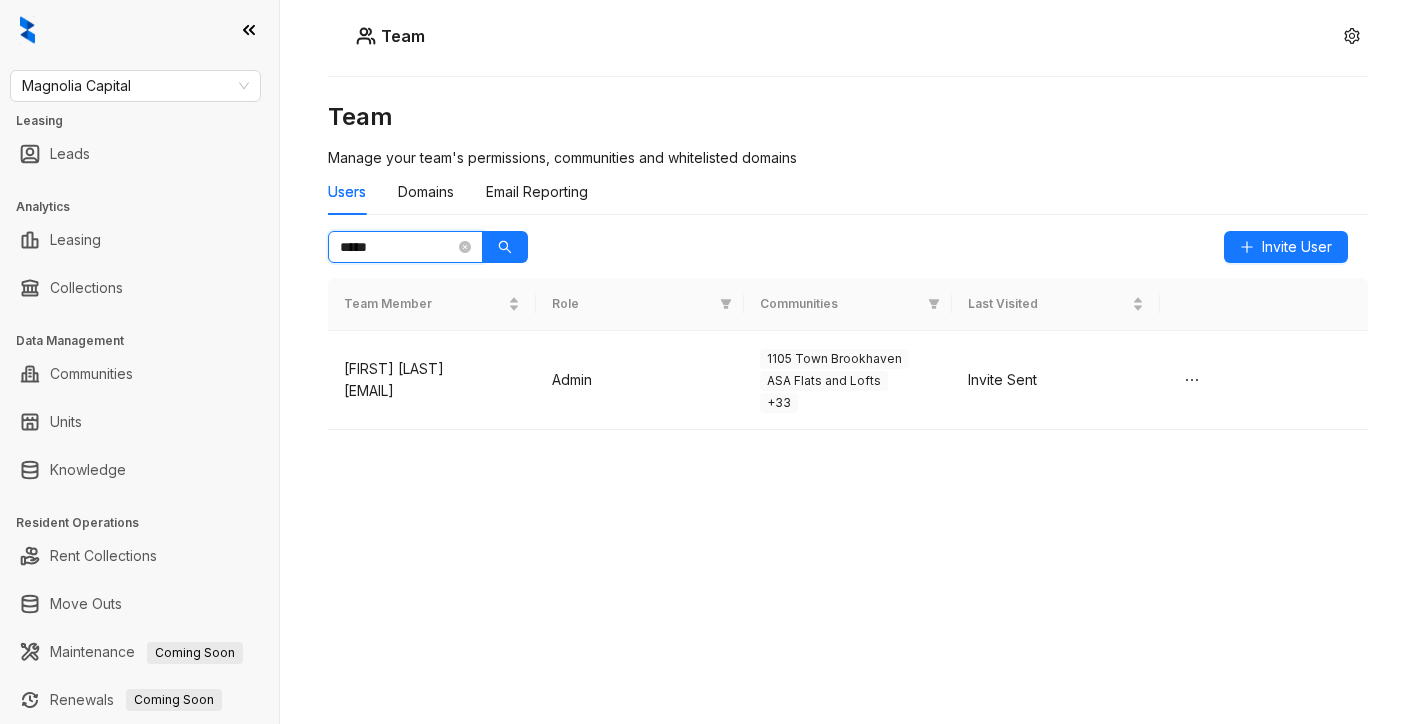 type on "*****" 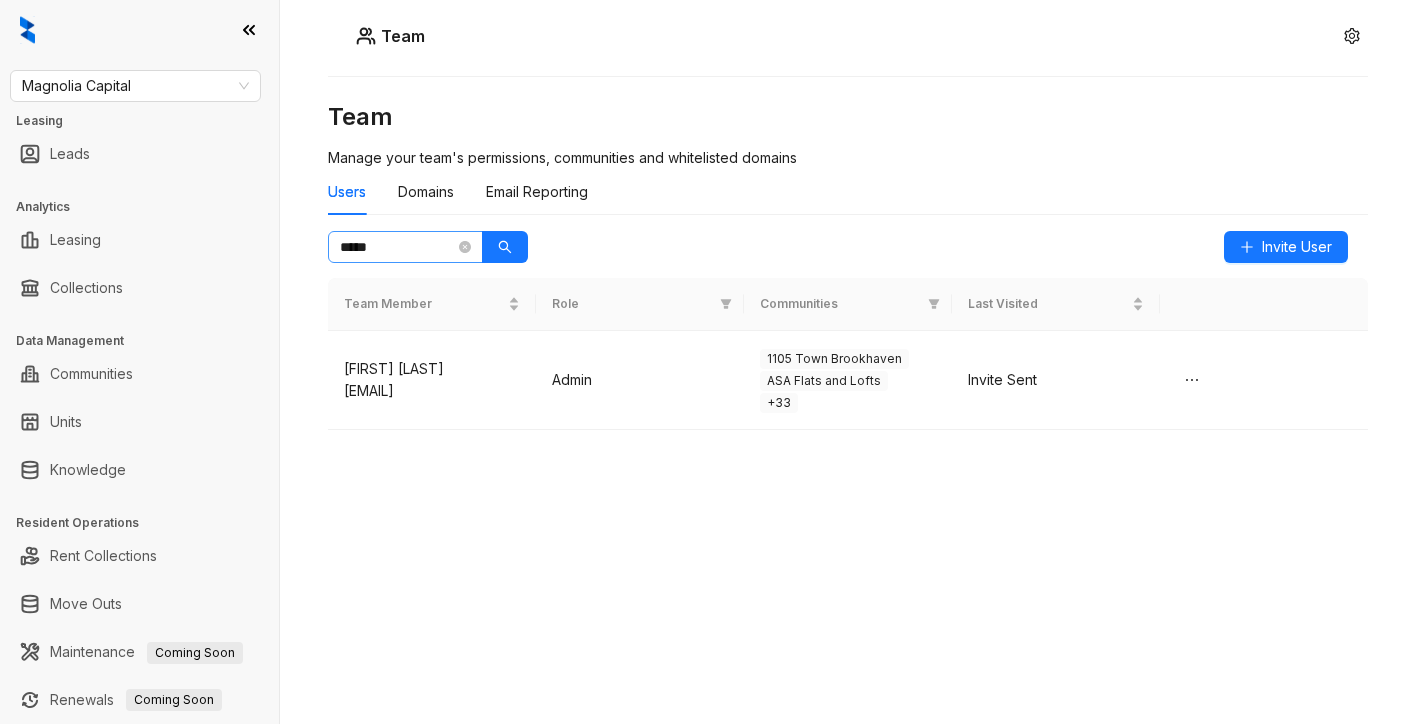 click at bounding box center (465, 247) 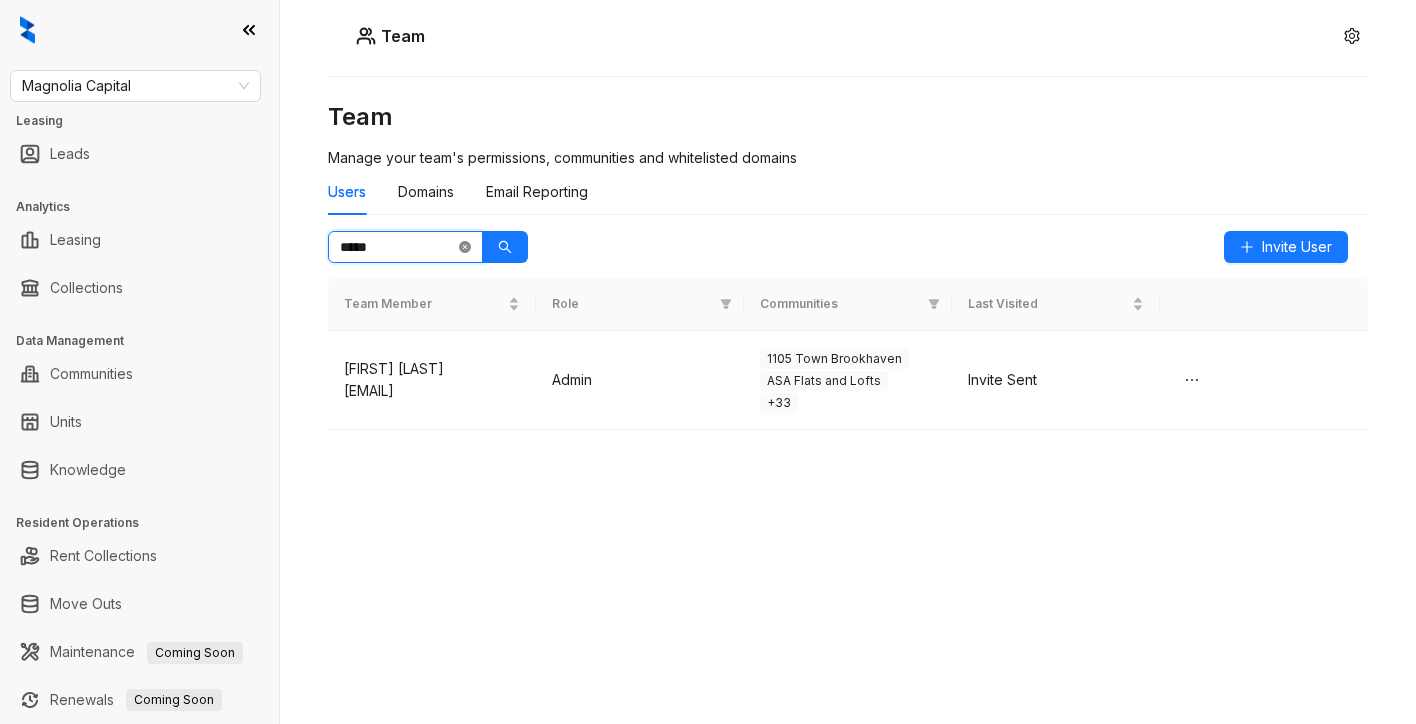 click 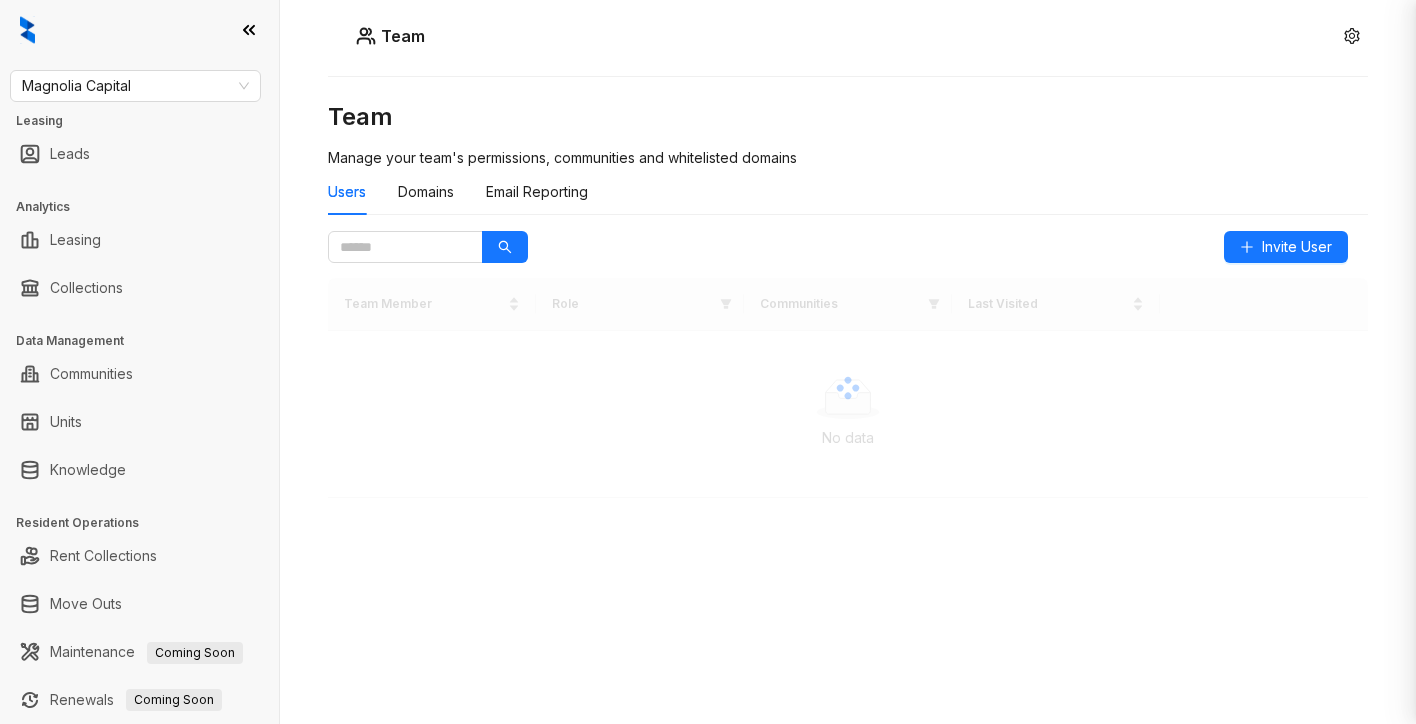scroll, scrollTop: 0, scrollLeft: 0, axis: both 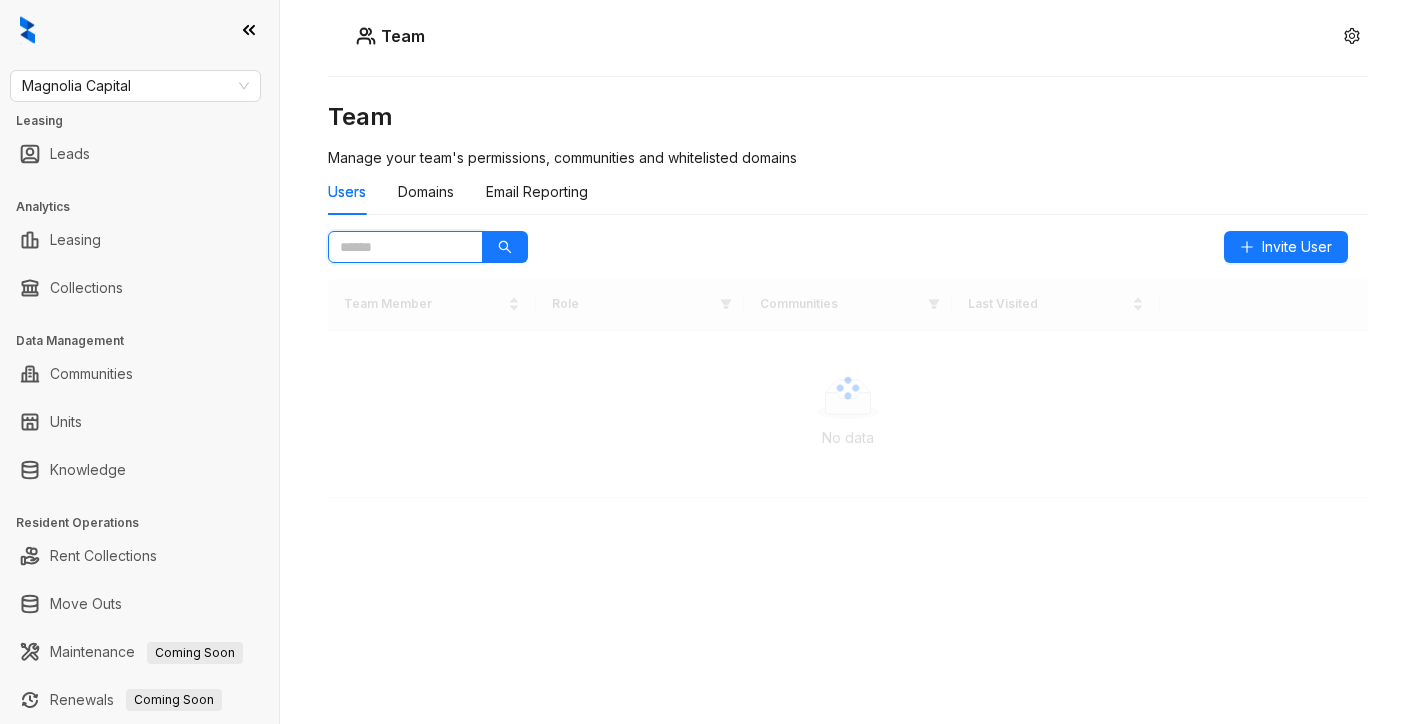 click at bounding box center [397, 247] 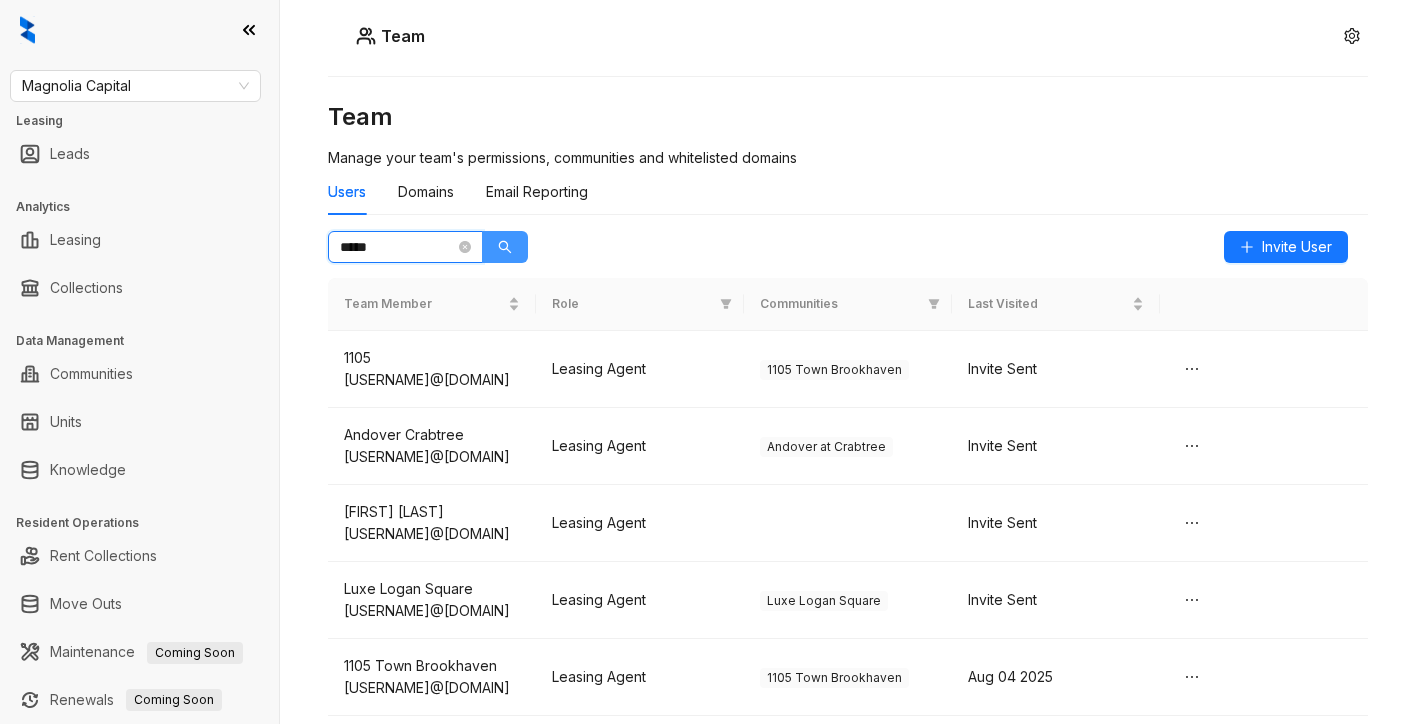 click at bounding box center (505, 247) 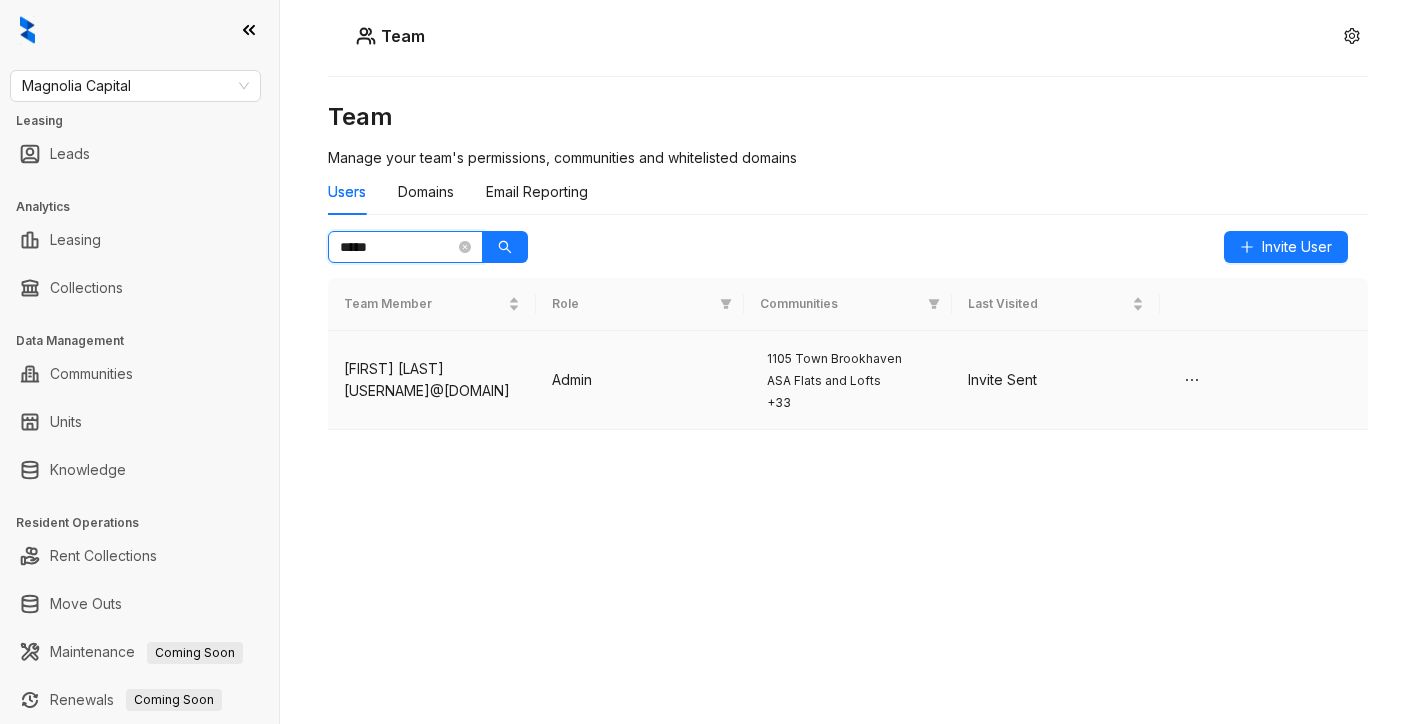 type on "*****" 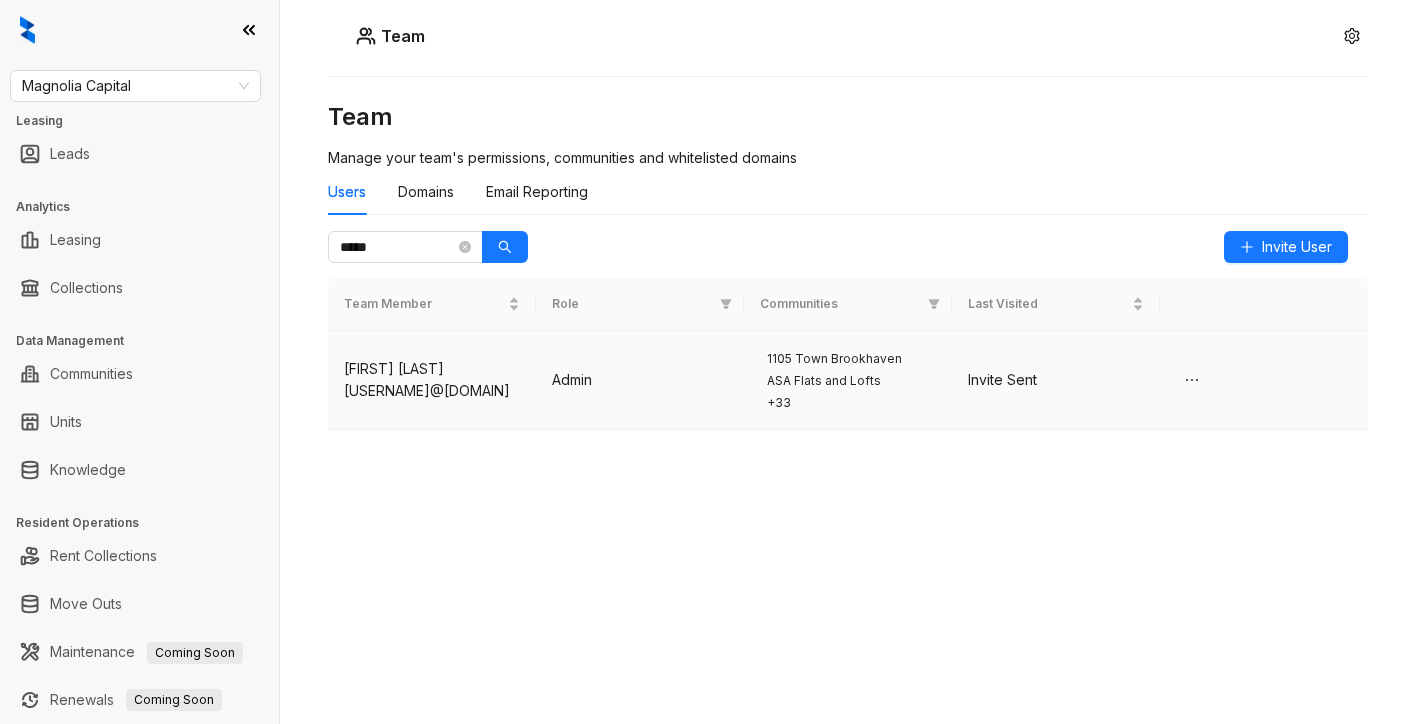 click on "Admin" at bounding box center [640, 380] 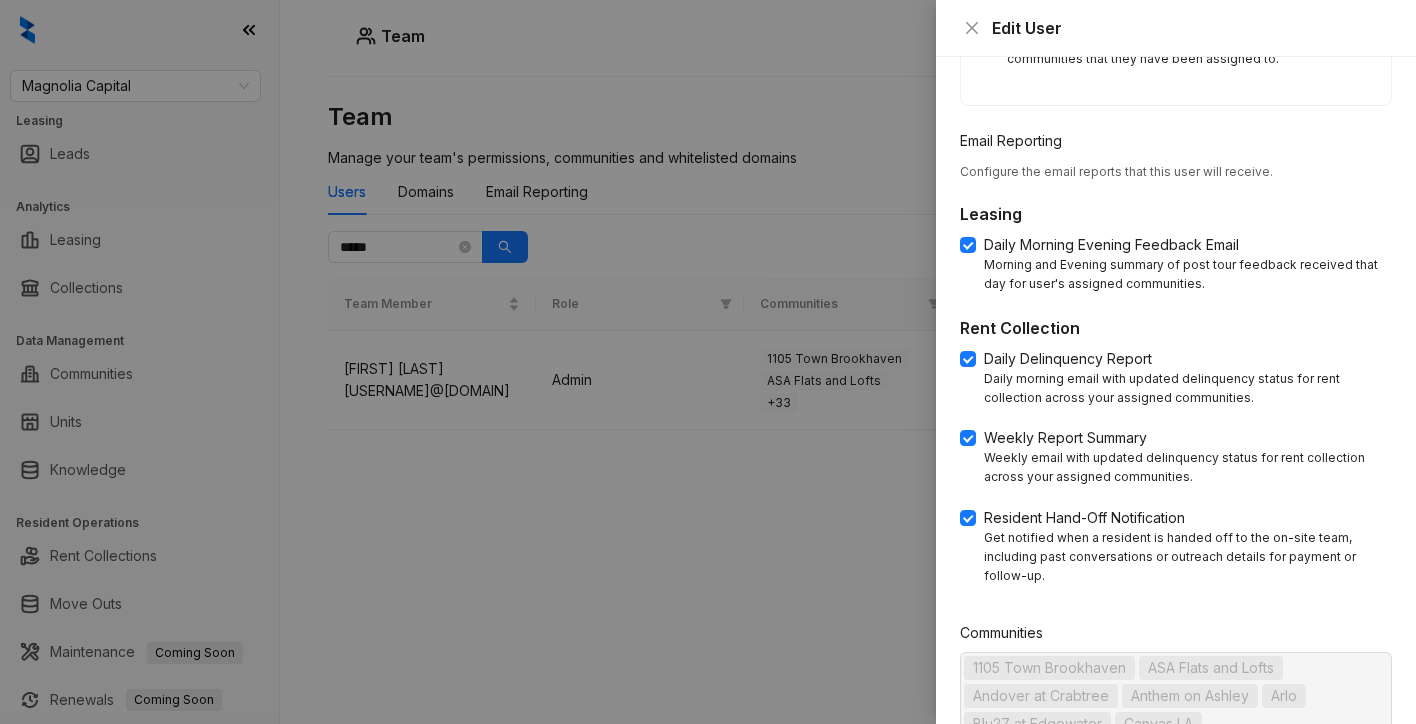 scroll, scrollTop: 983, scrollLeft: 0, axis: vertical 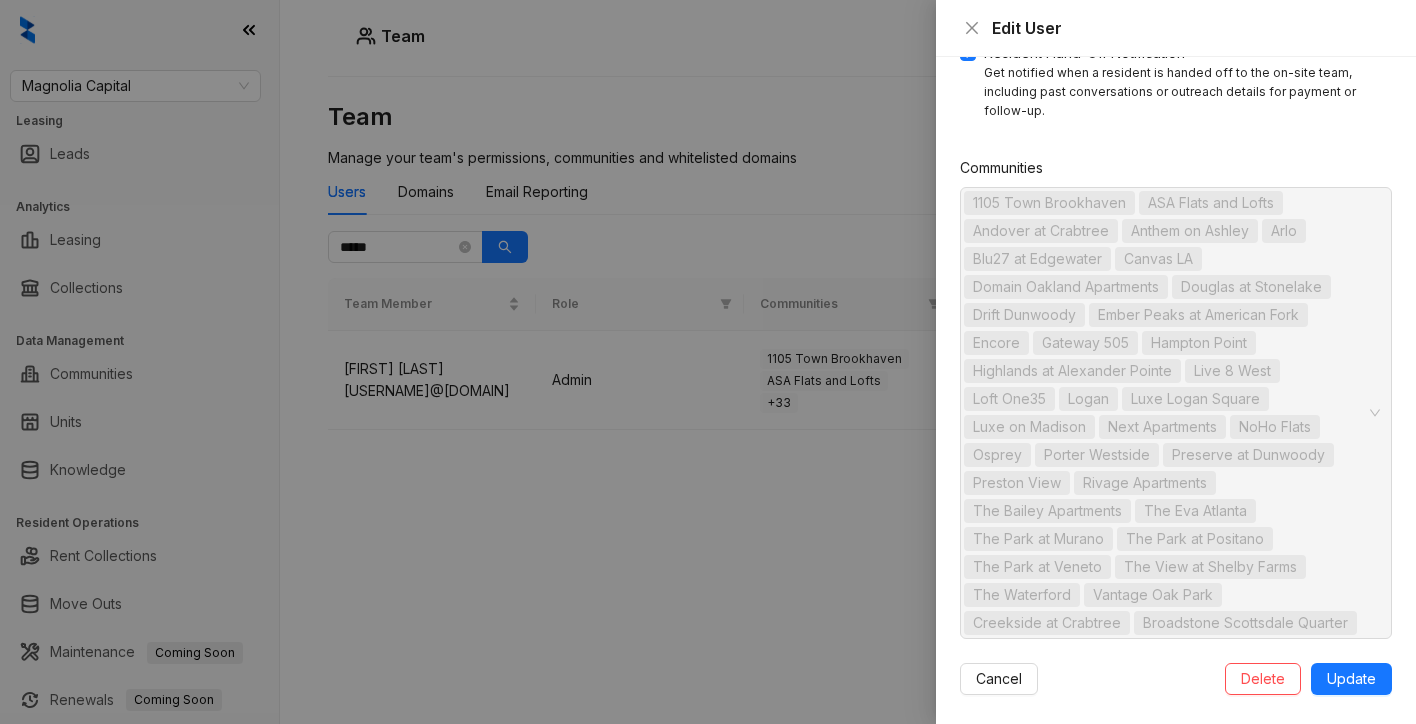 click at bounding box center (708, 362) 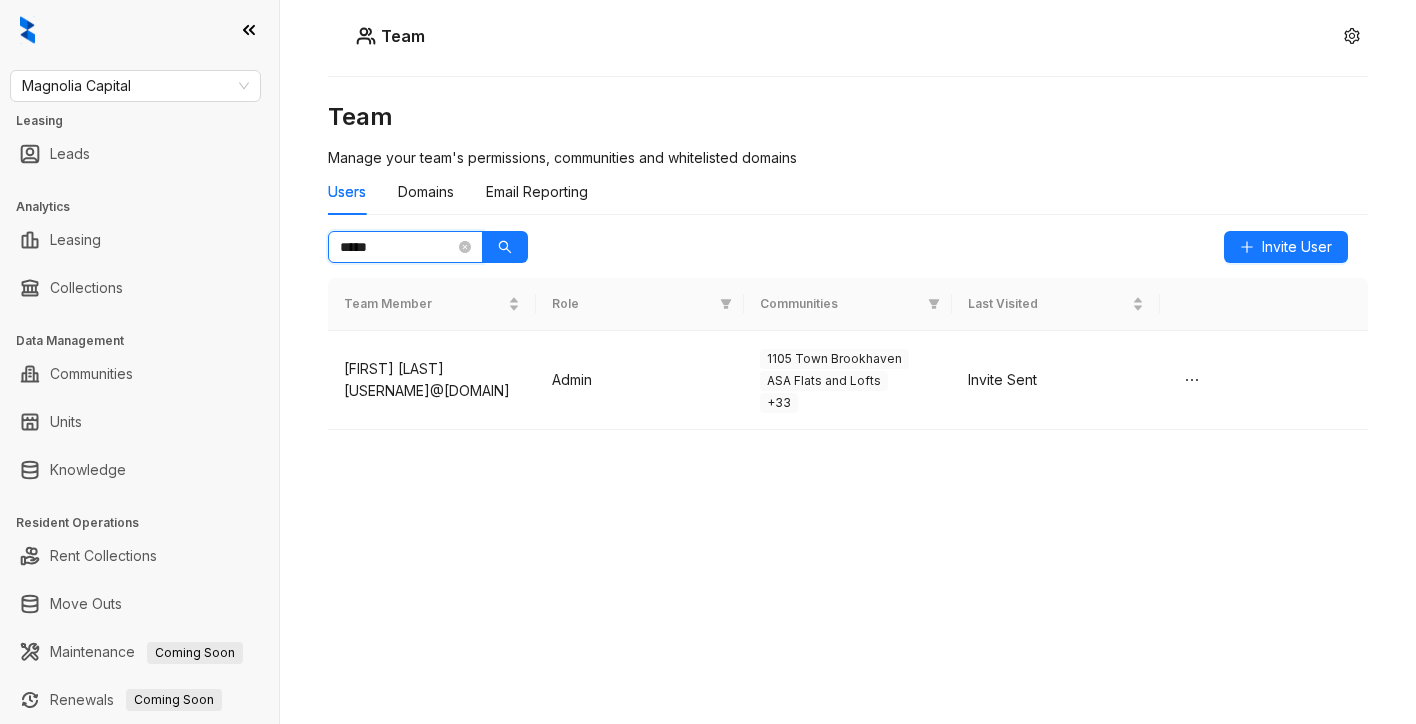 click on "*****" at bounding box center [397, 247] 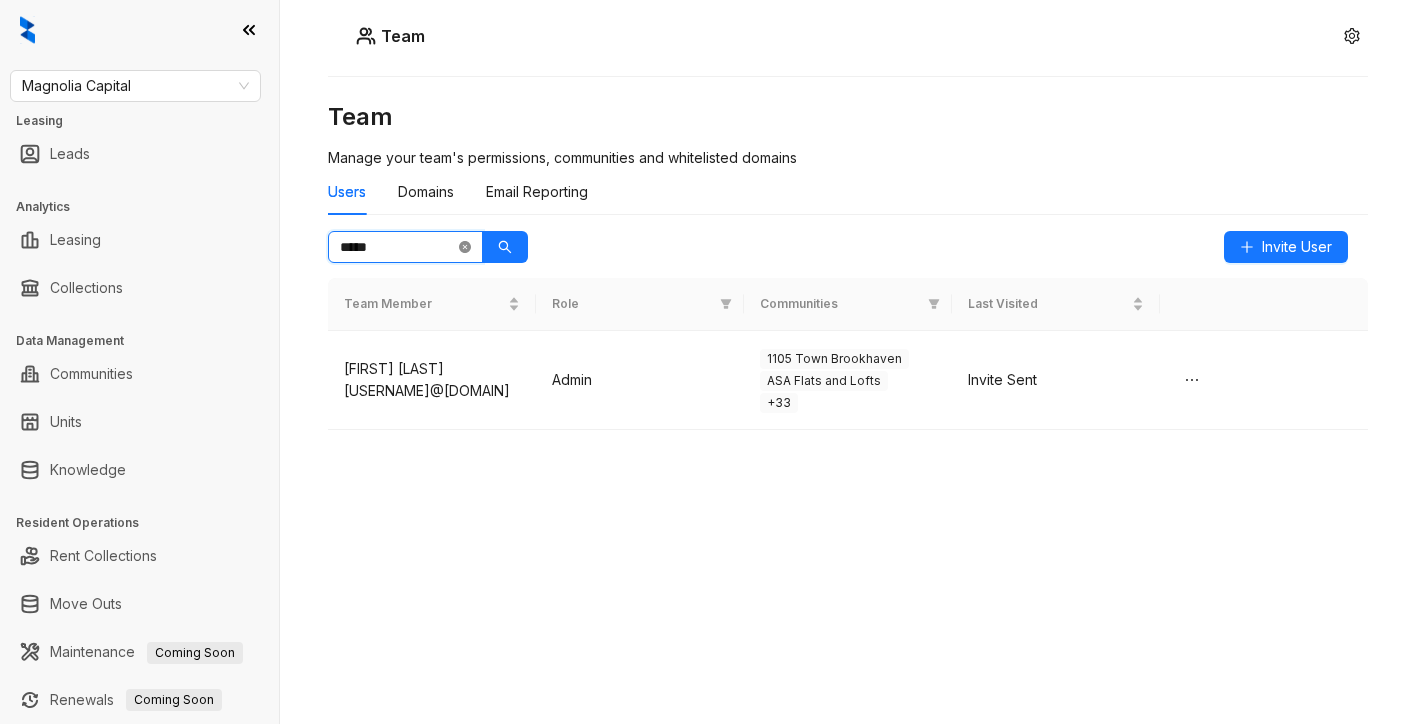 click 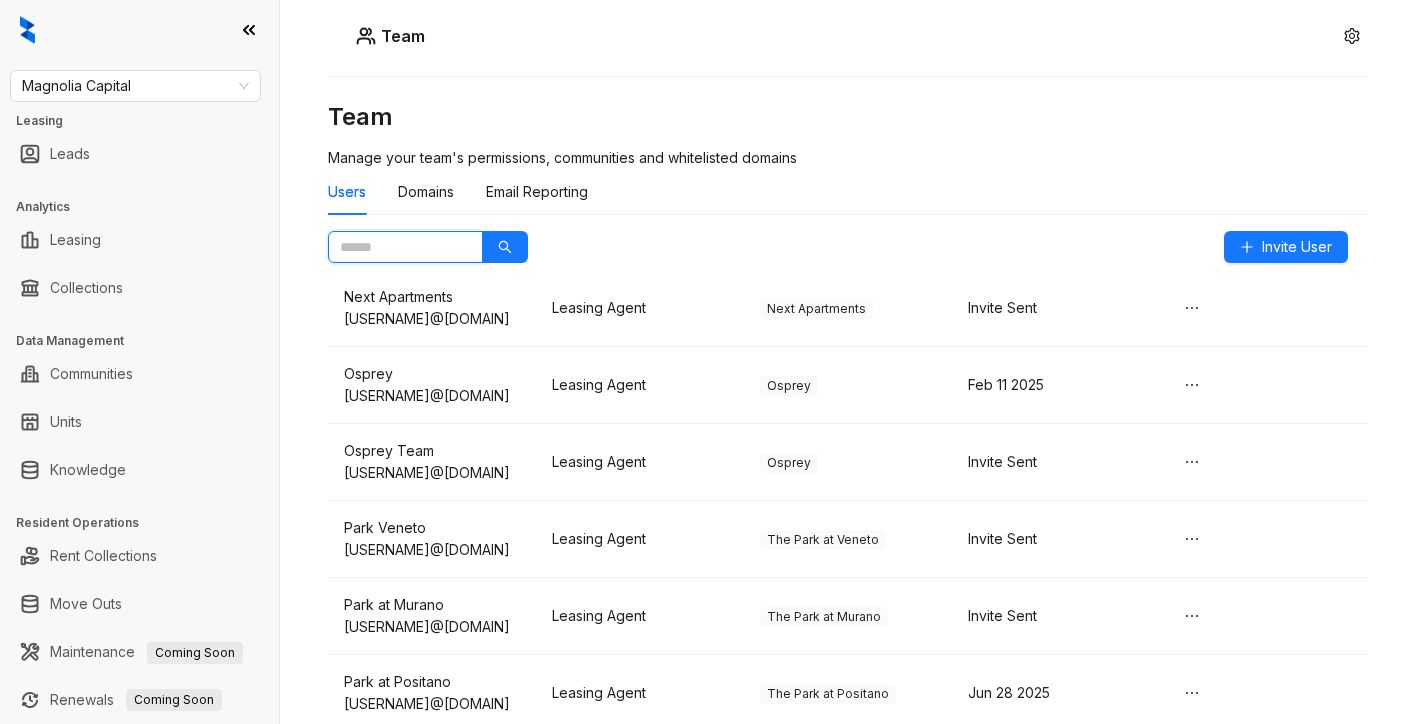 scroll, scrollTop: 3396, scrollLeft: 0, axis: vertical 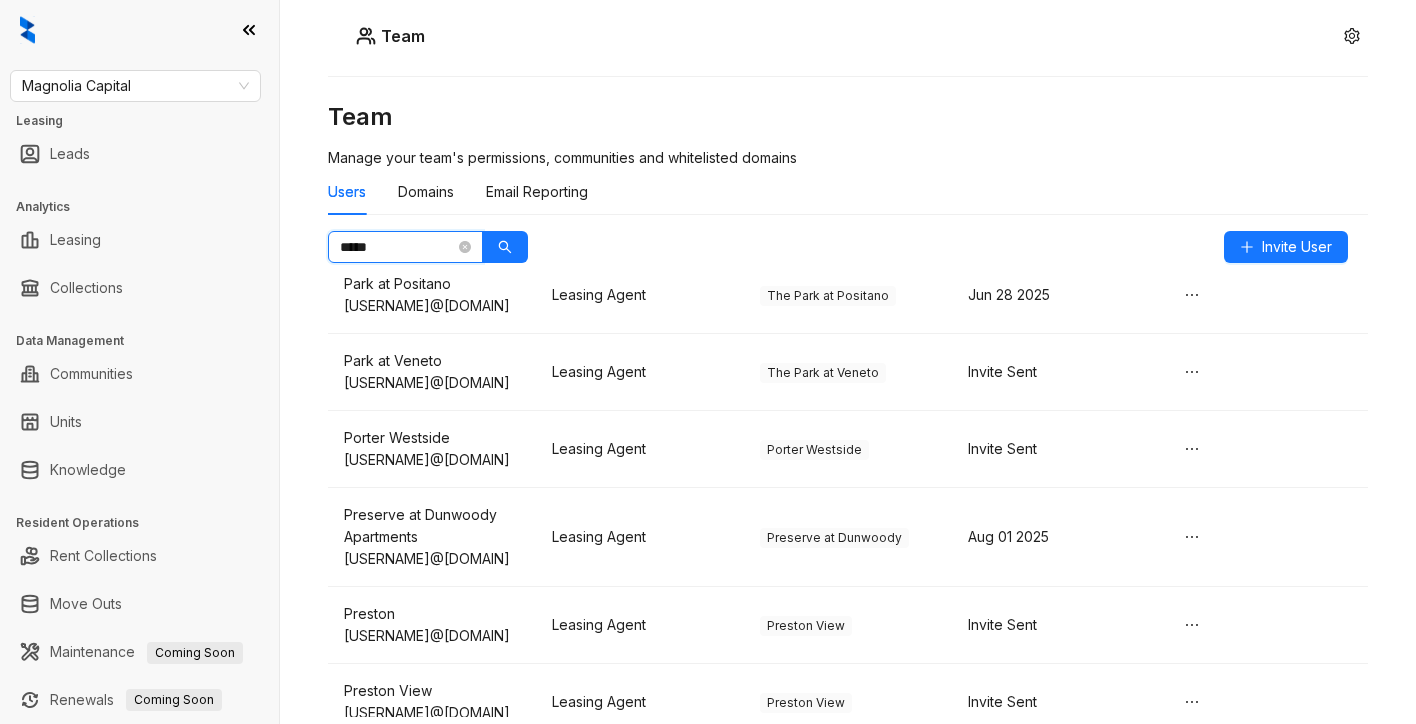 type on "*****" 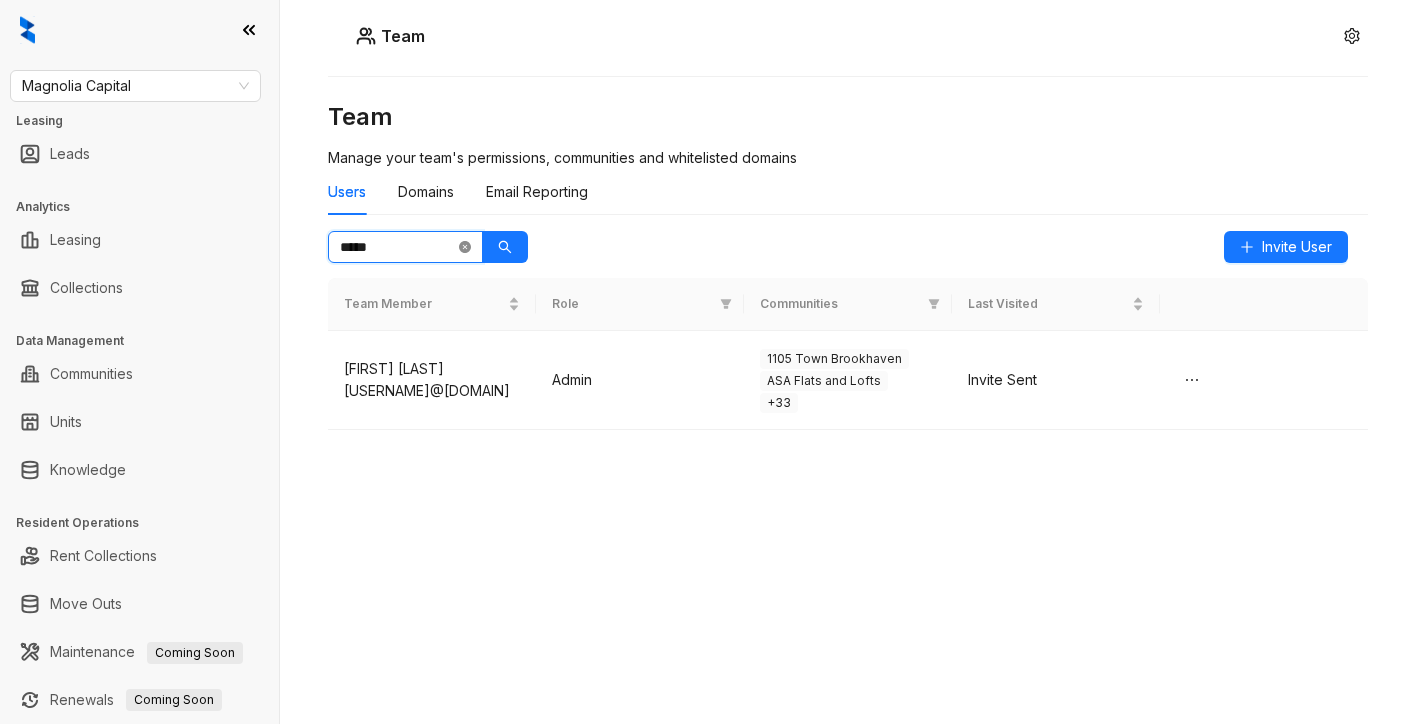 click 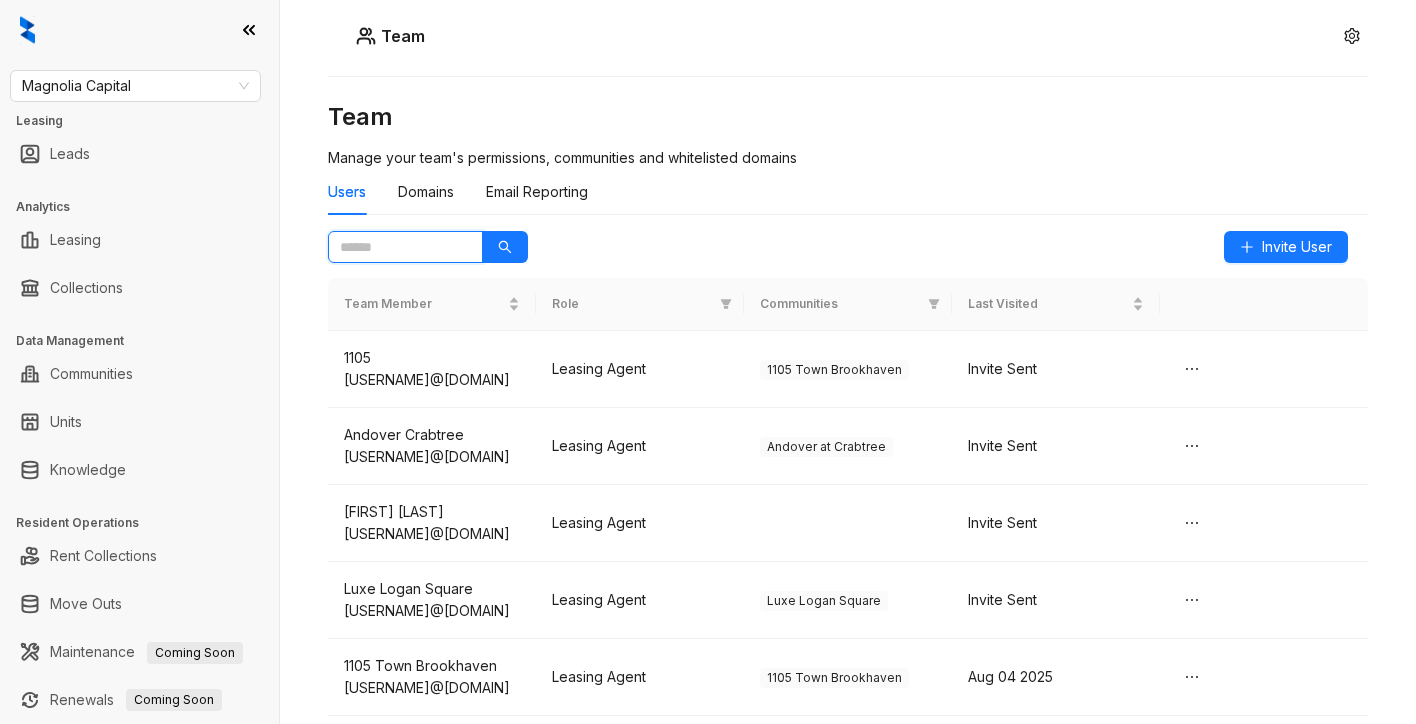 click at bounding box center (397, 247) 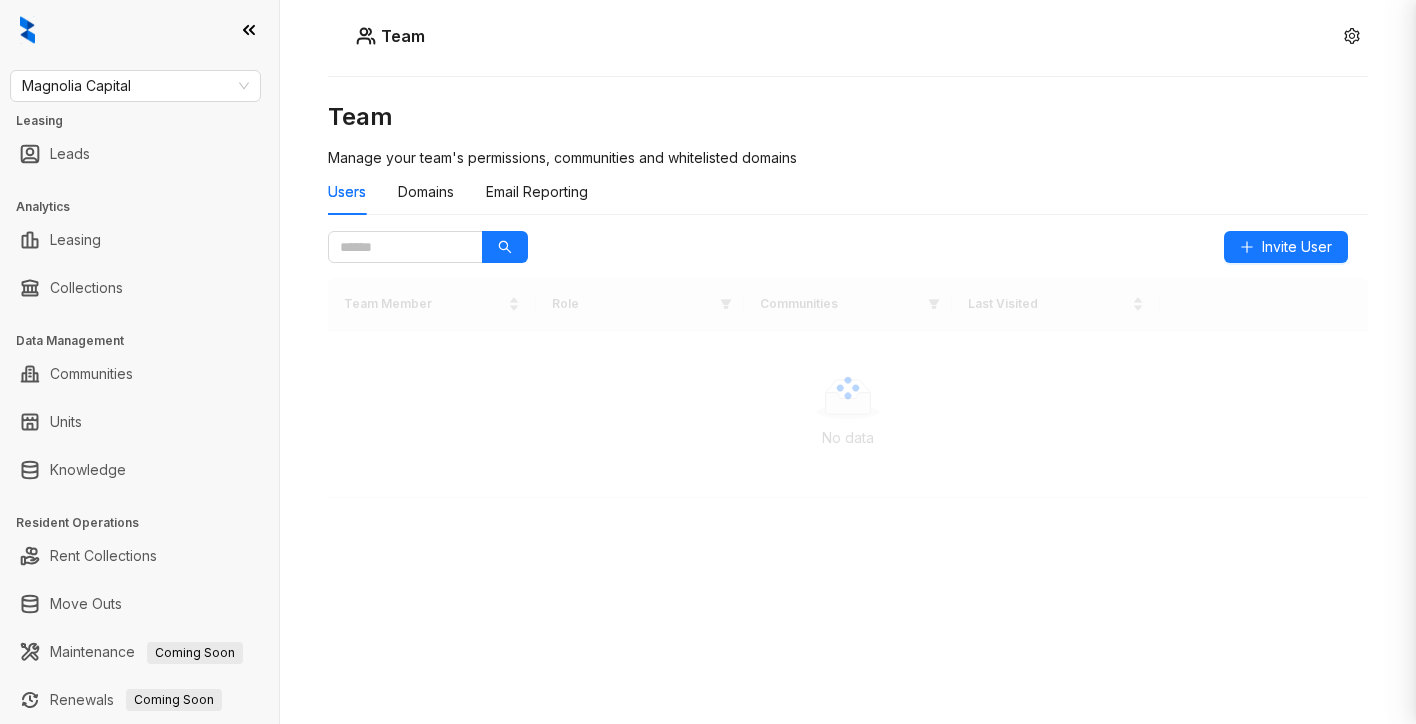 scroll, scrollTop: 0, scrollLeft: 0, axis: both 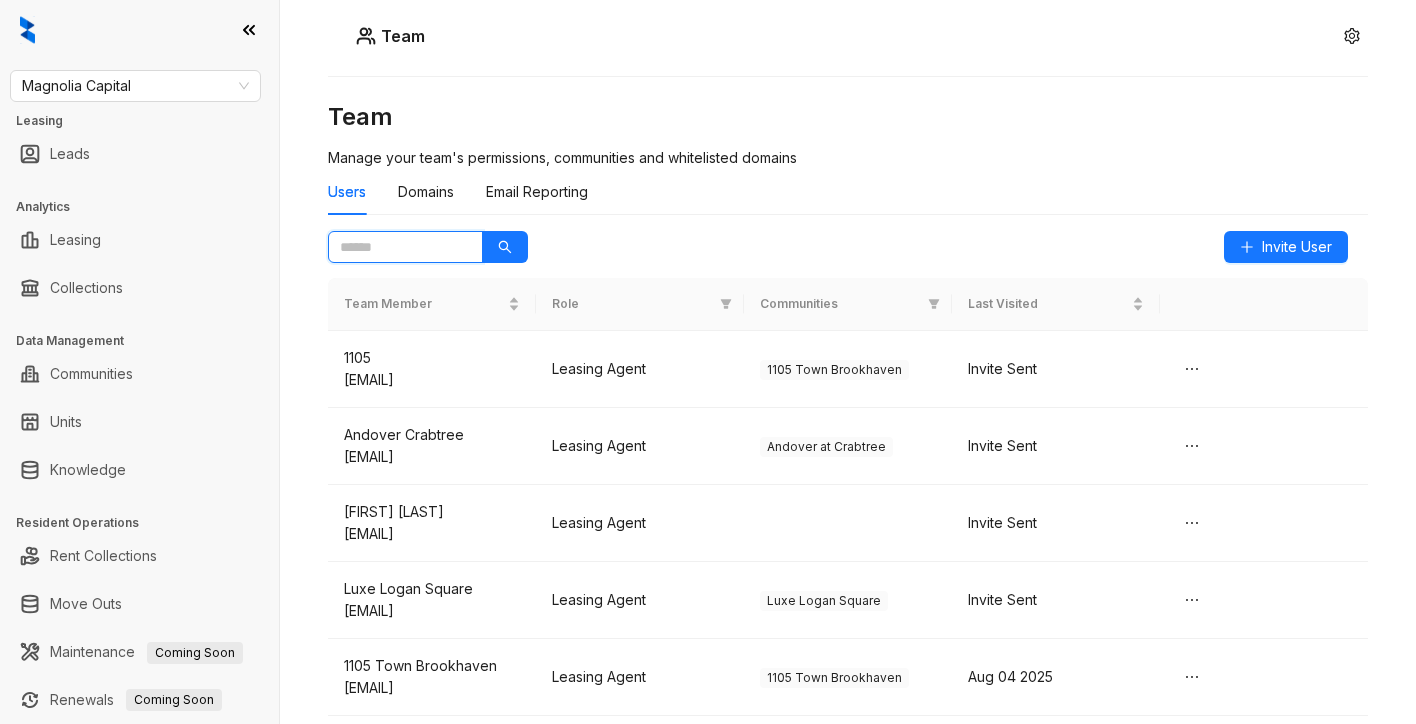 click at bounding box center [397, 247] 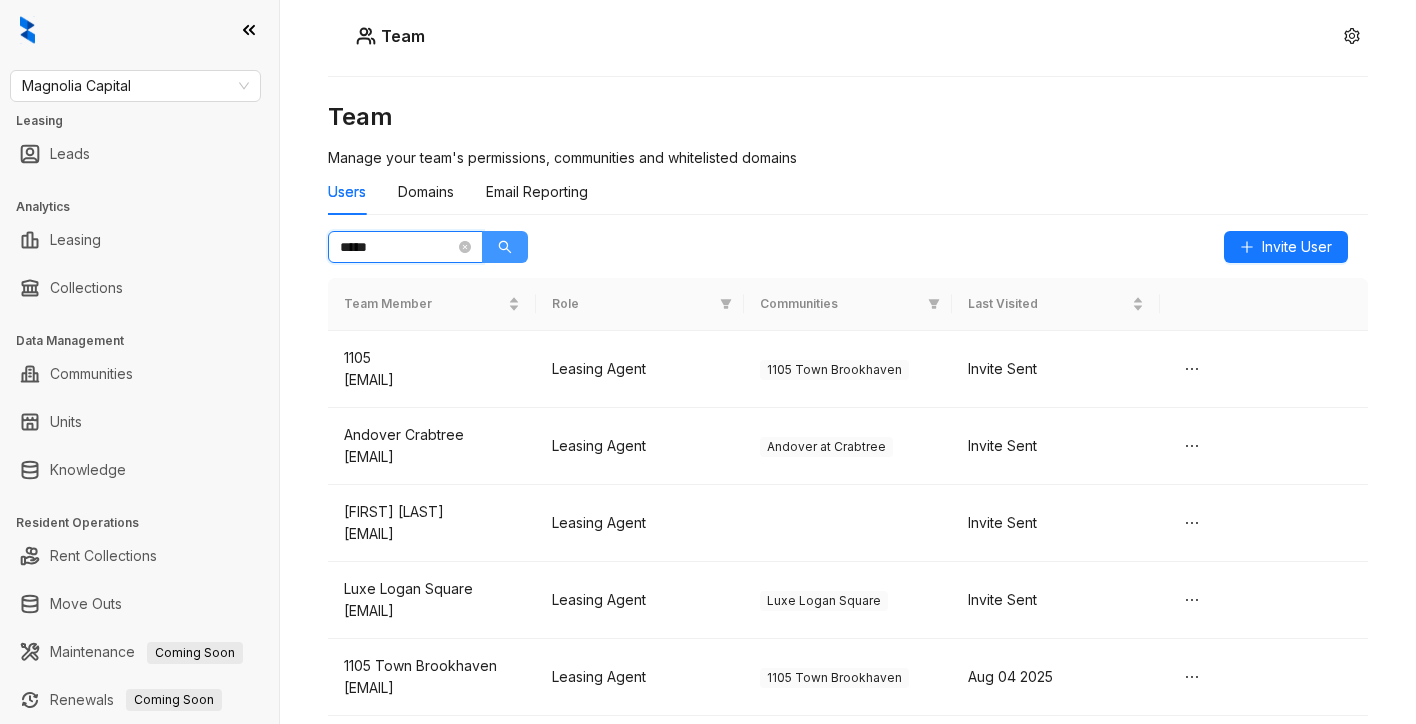 click 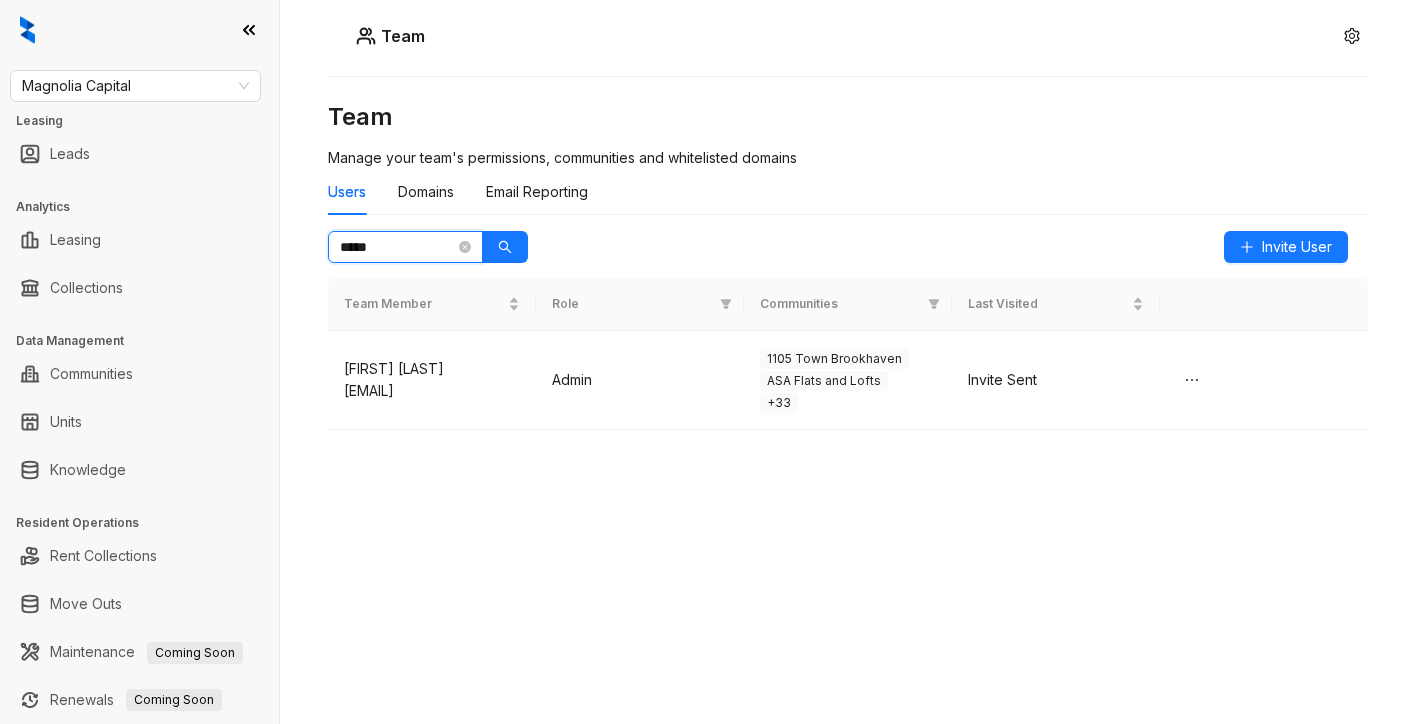 type on "*****" 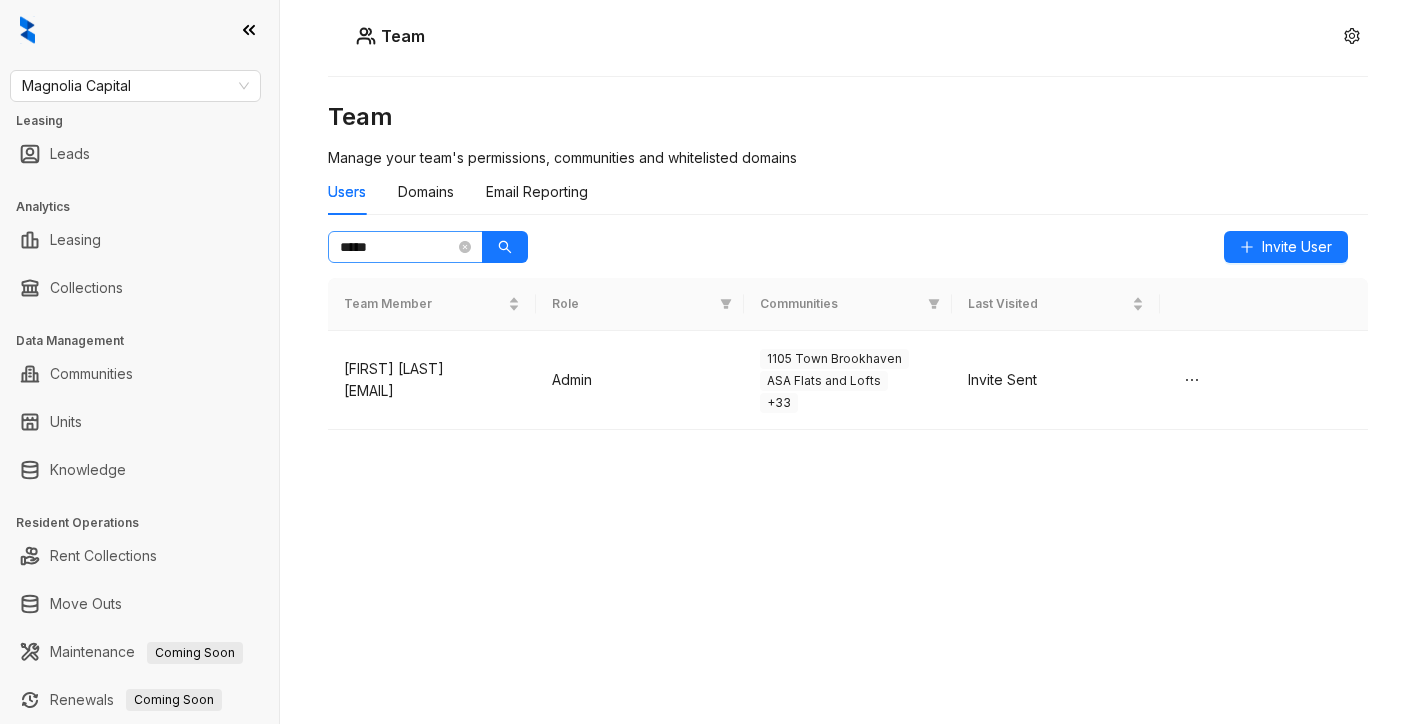 click at bounding box center (465, 247) 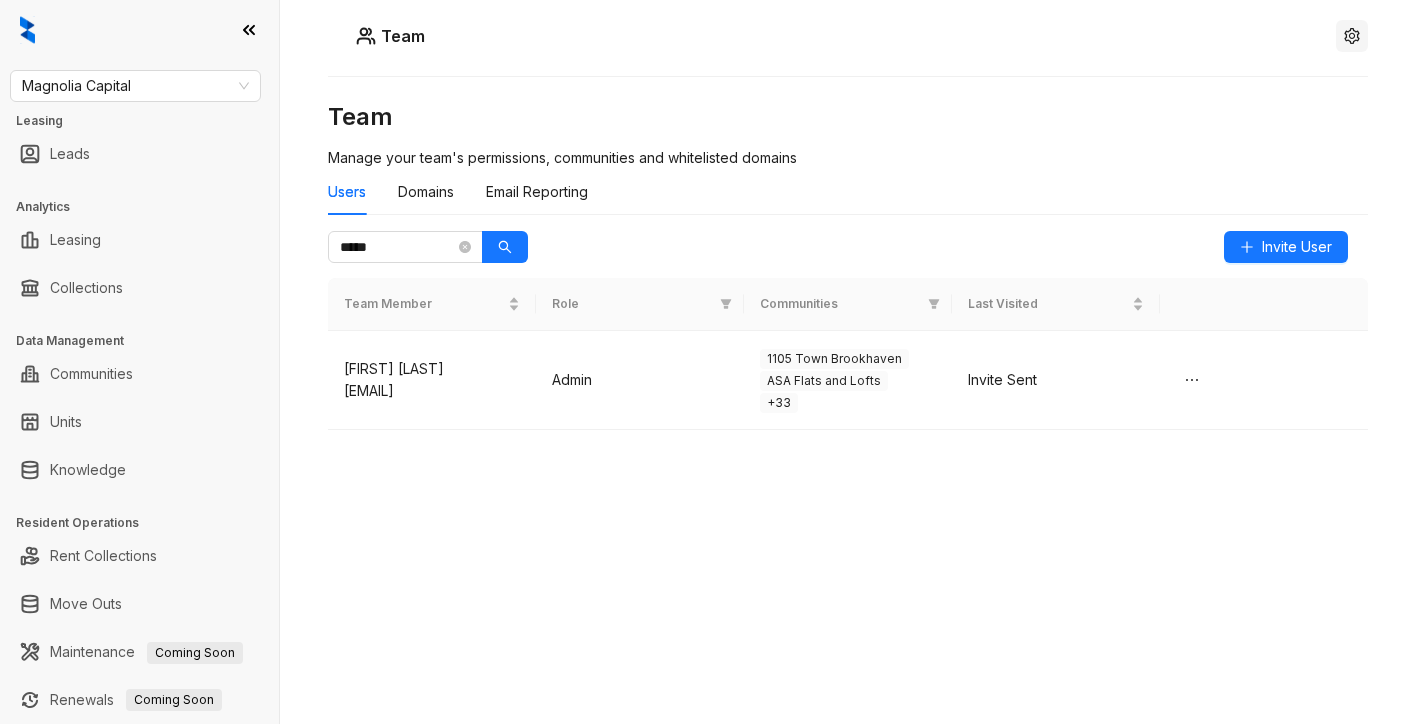 click 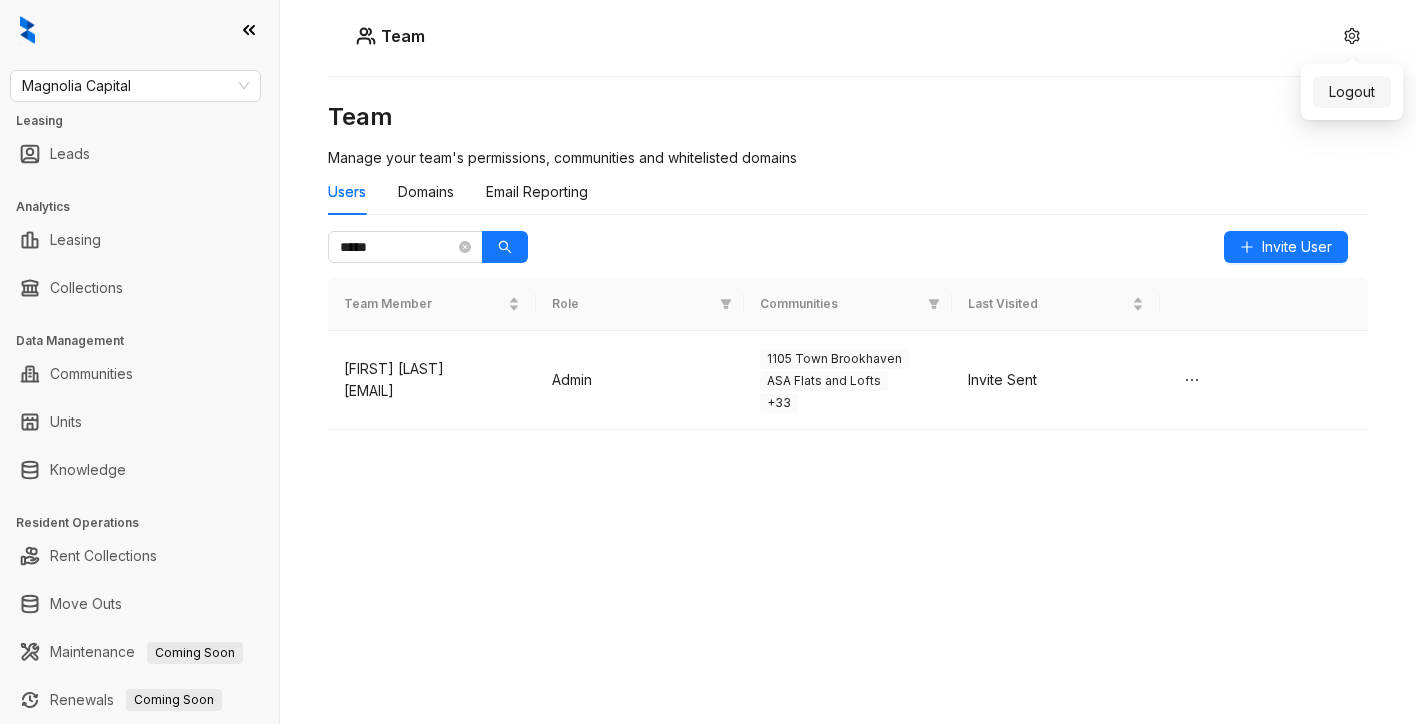 click on "Logout" at bounding box center (1352, 92) 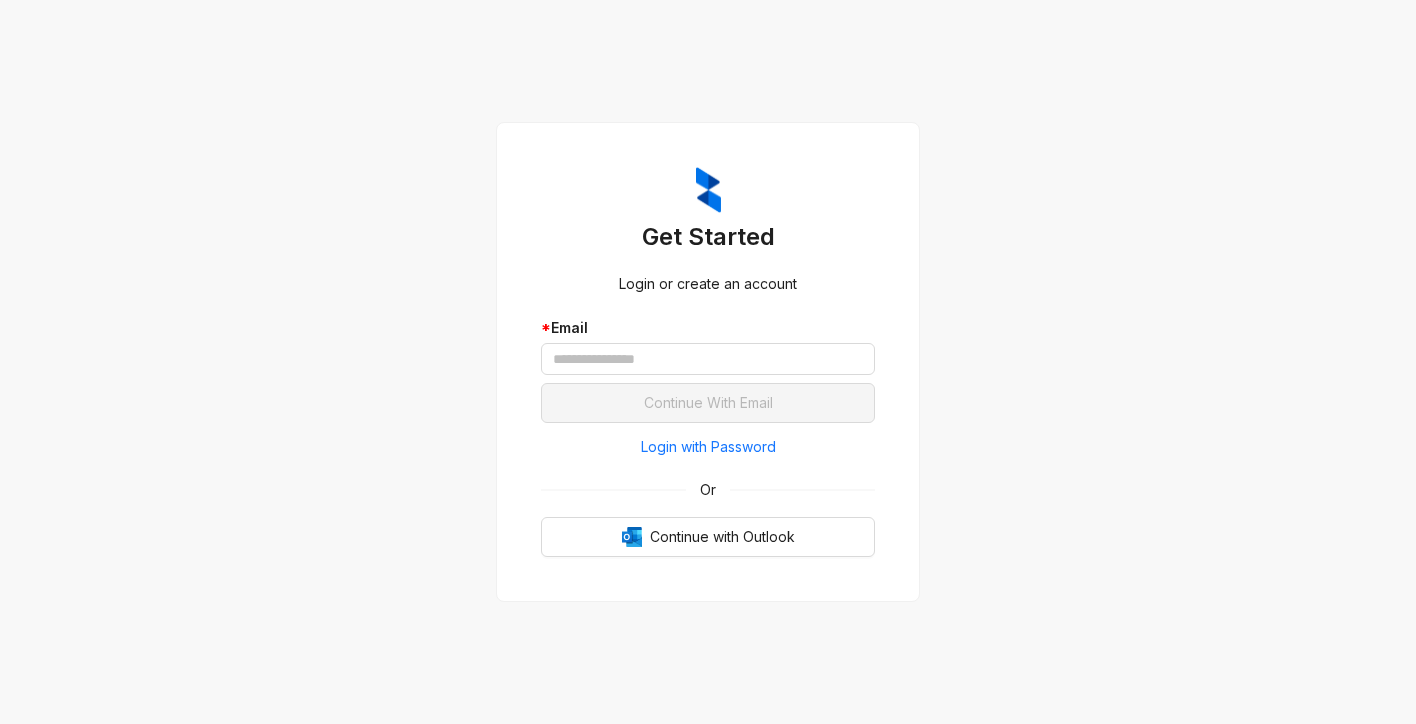 scroll, scrollTop: 0, scrollLeft: 0, axis: both 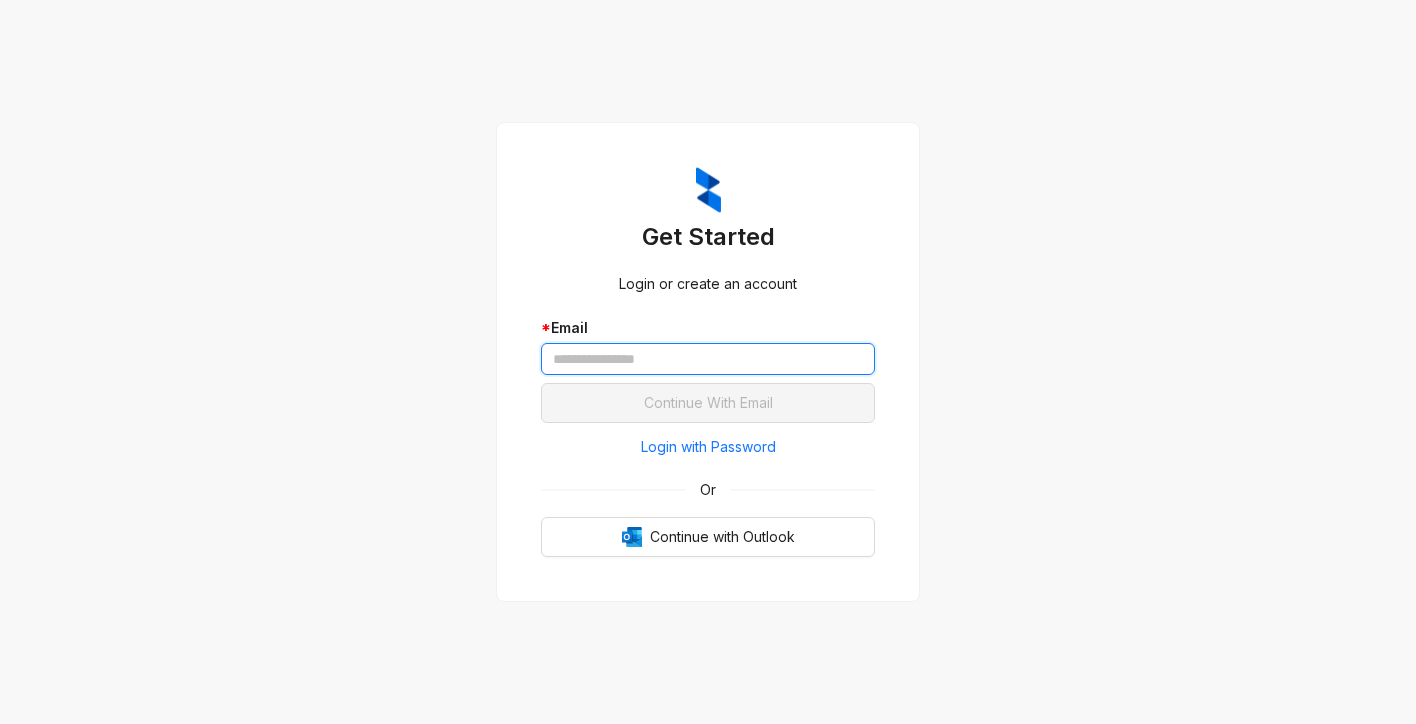 click at bounding box center (708, 359) 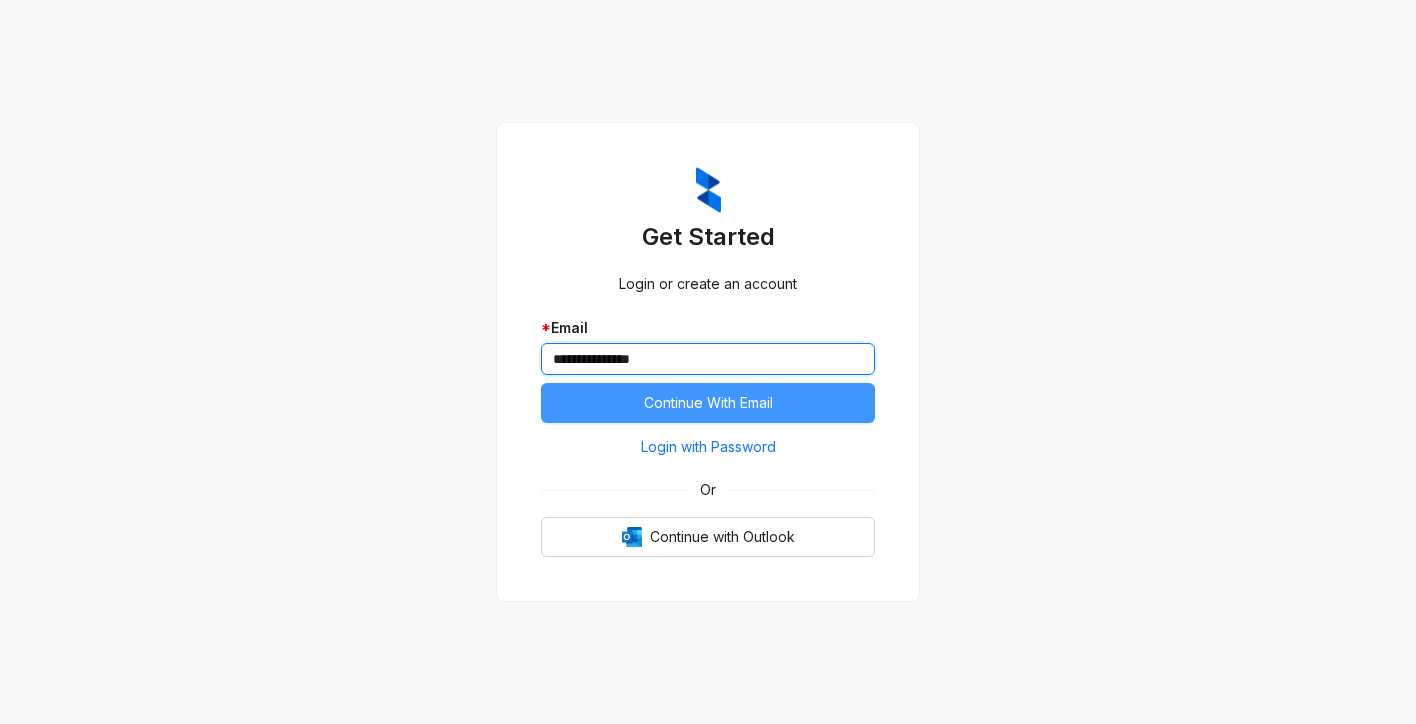 type on "**********" 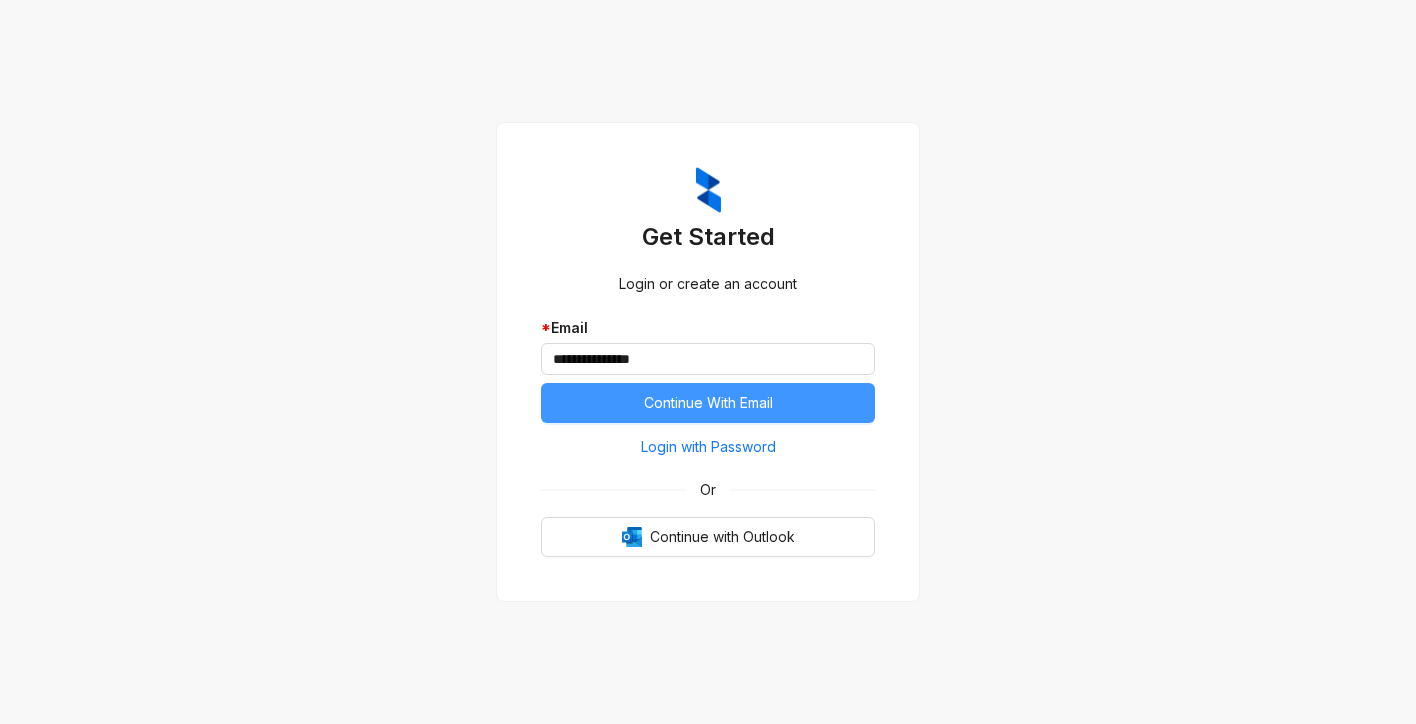click on "Continue With Email" at bounding box center [708, 403] 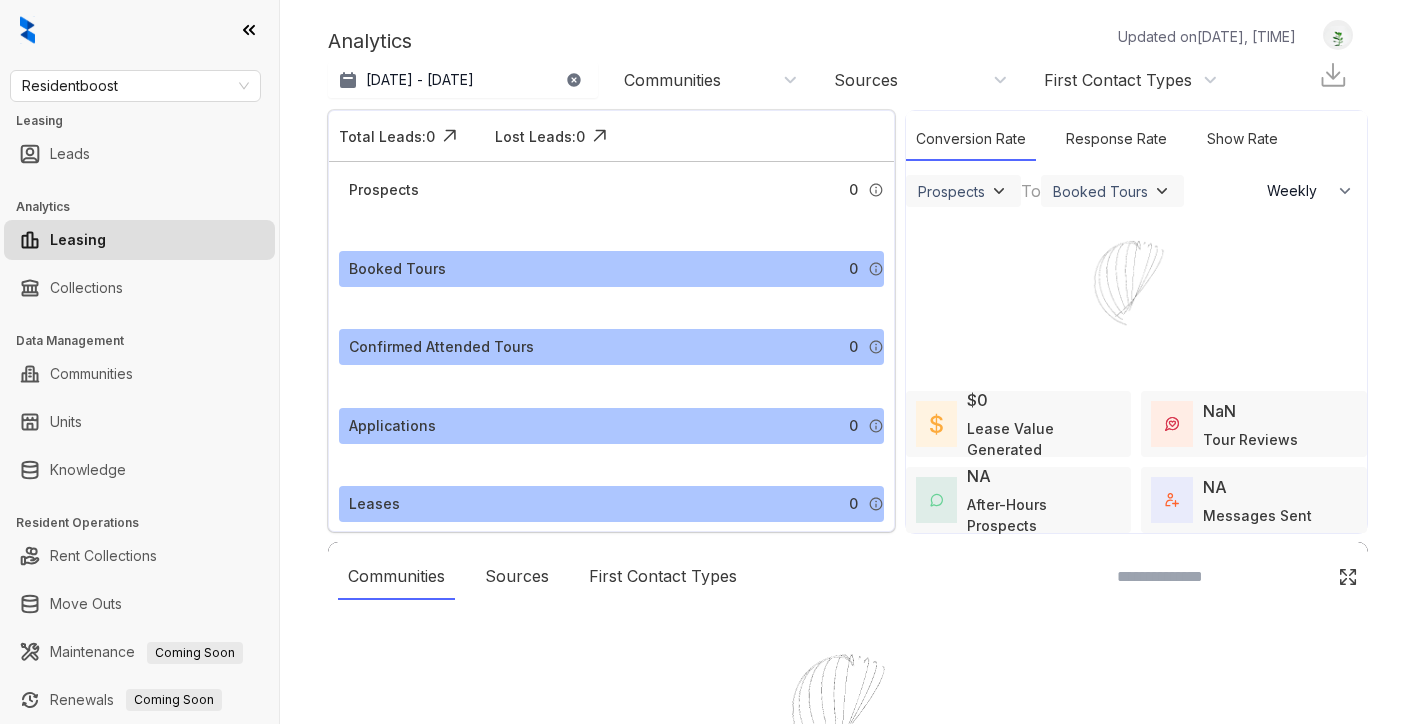 select on "******" 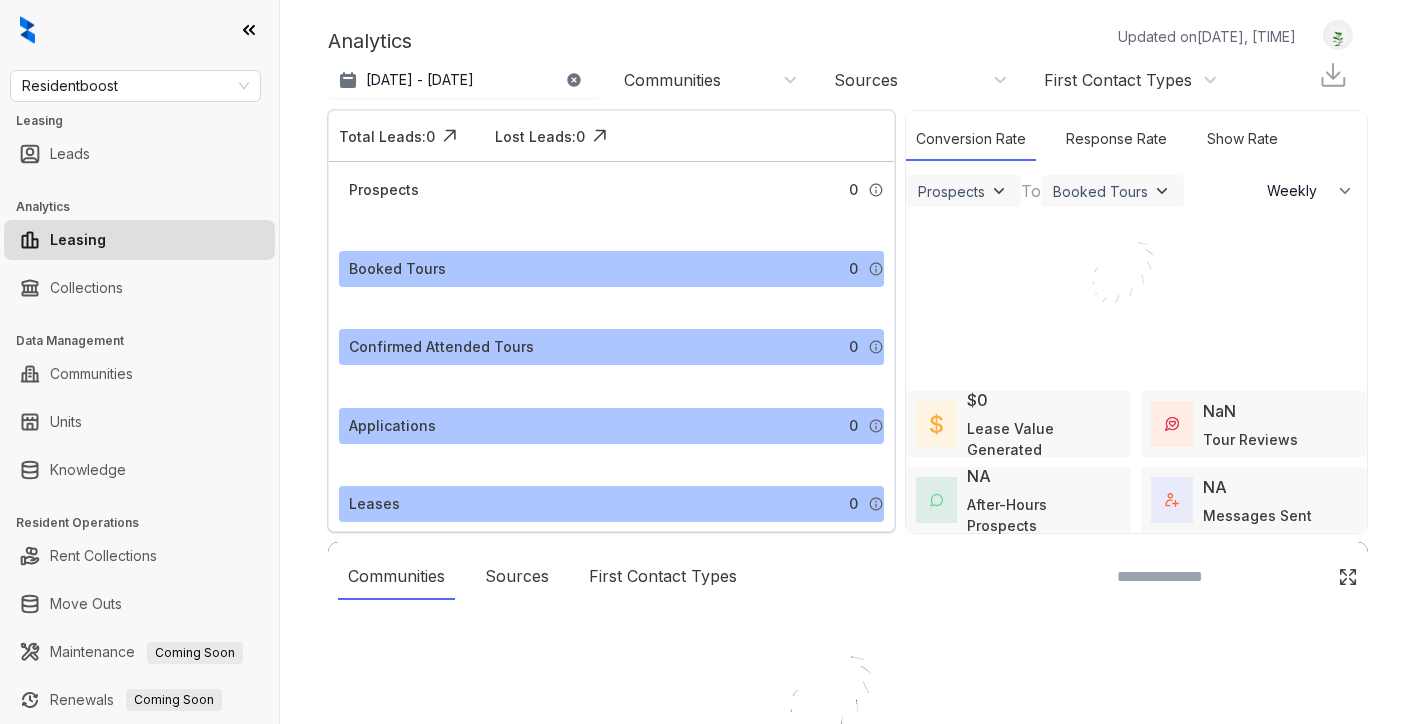 scroll, scrollTop: 0, scrollLeft: 0, axis: both 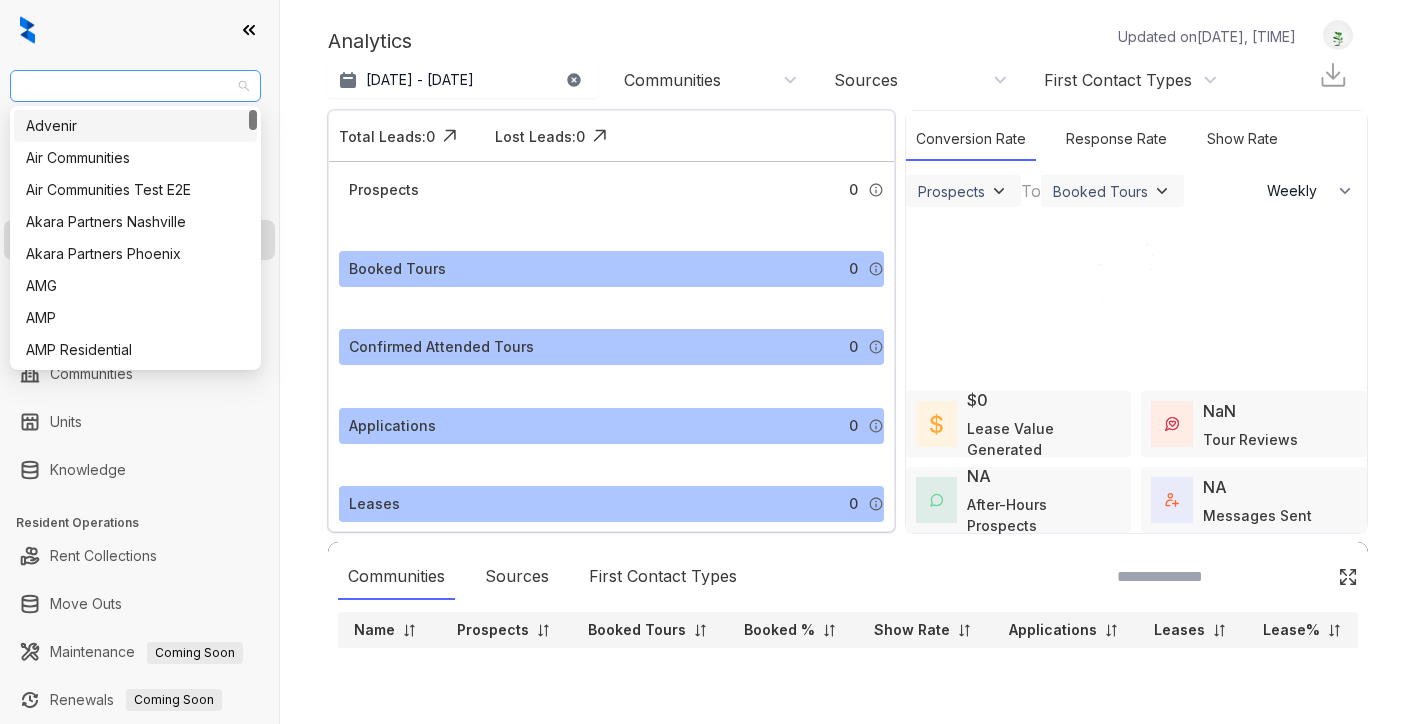 click on "Residentboost" at bounding box center [135, 86] 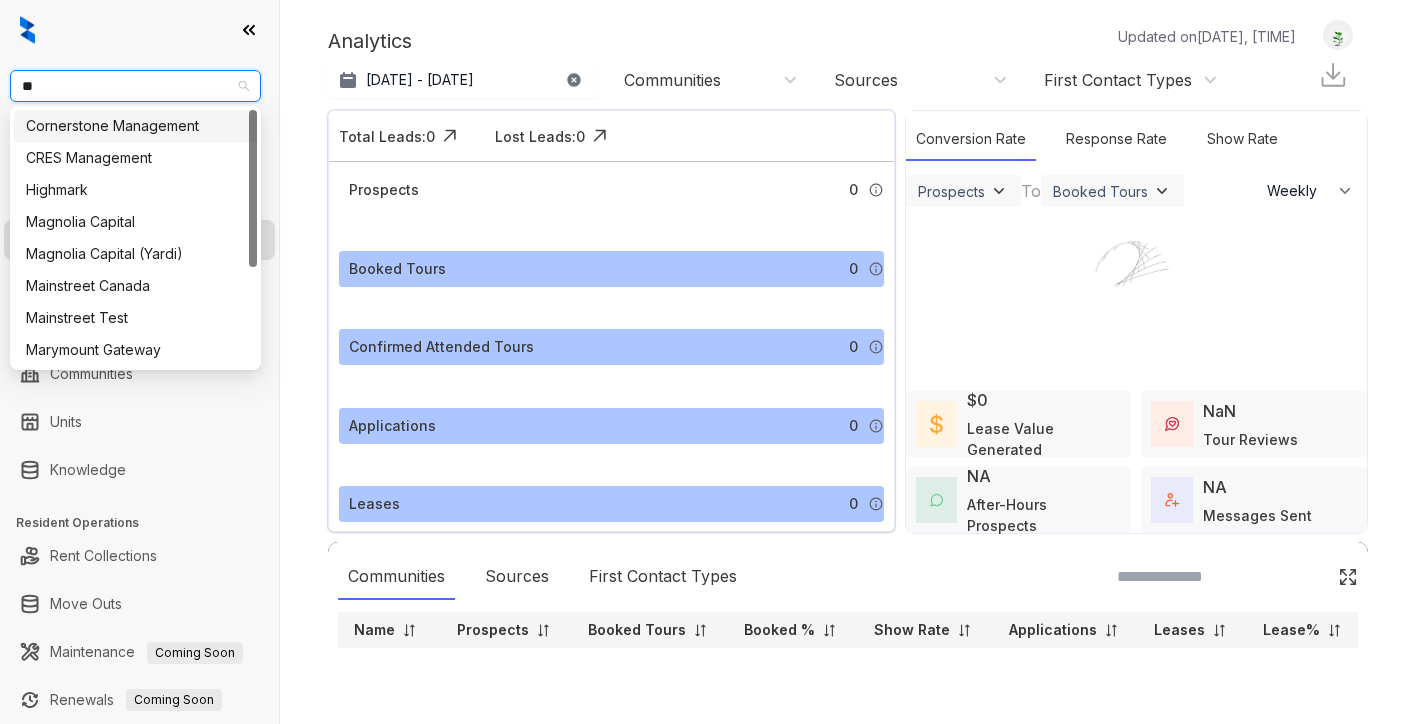 type on "***" 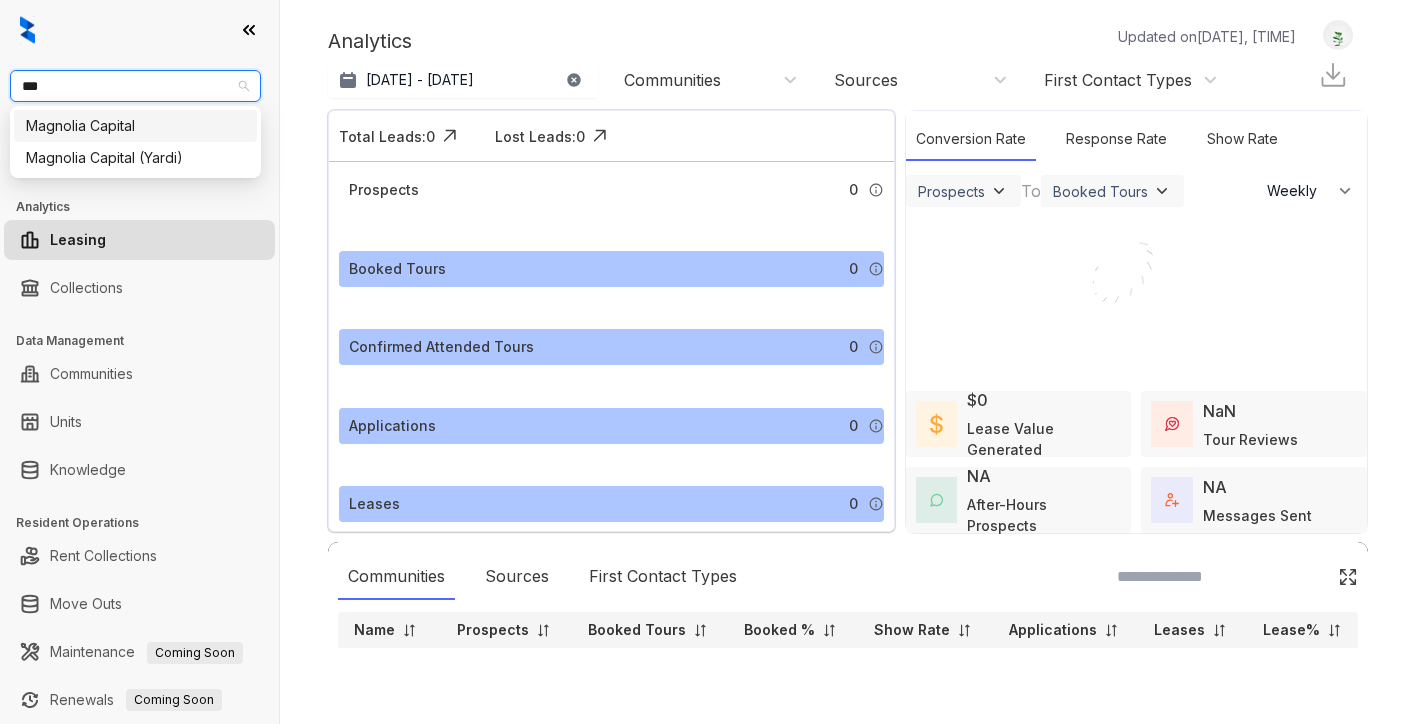 click on "Magnolia Capital" at bounding box center [135, 126] 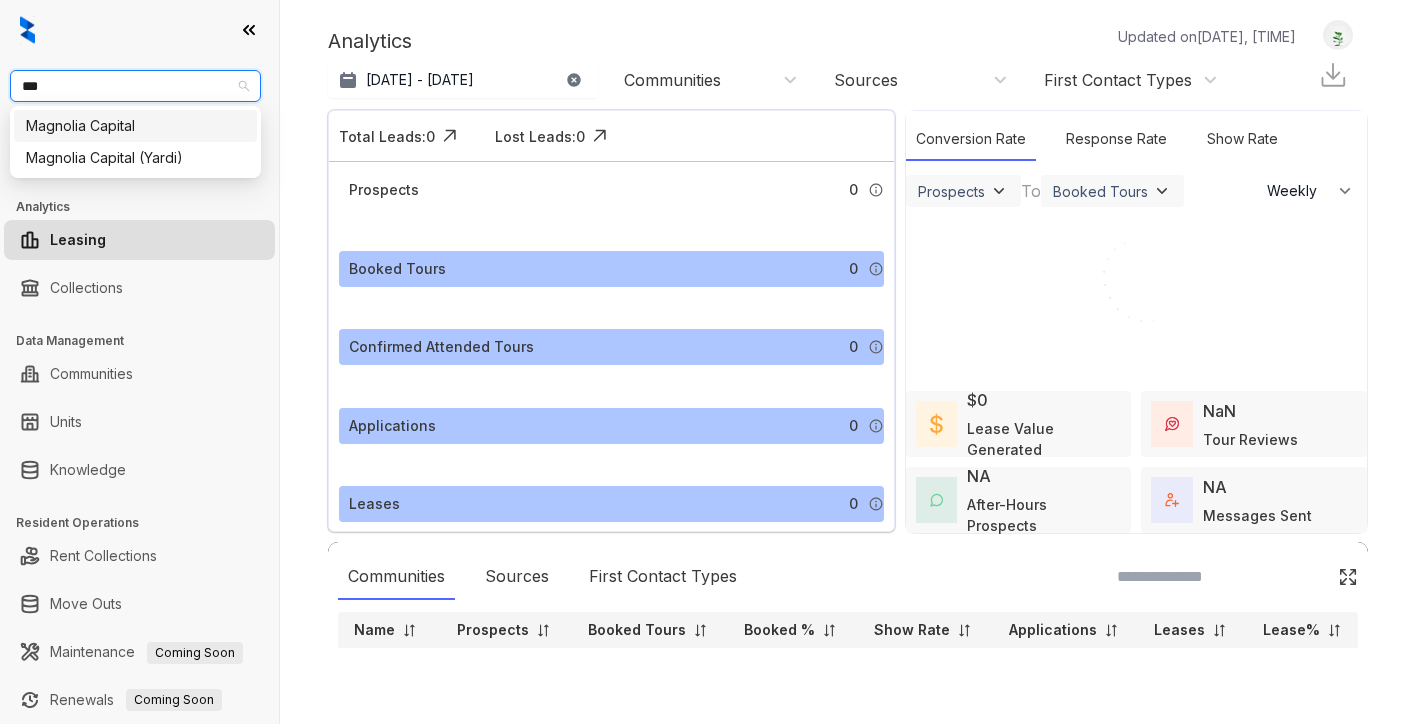 type 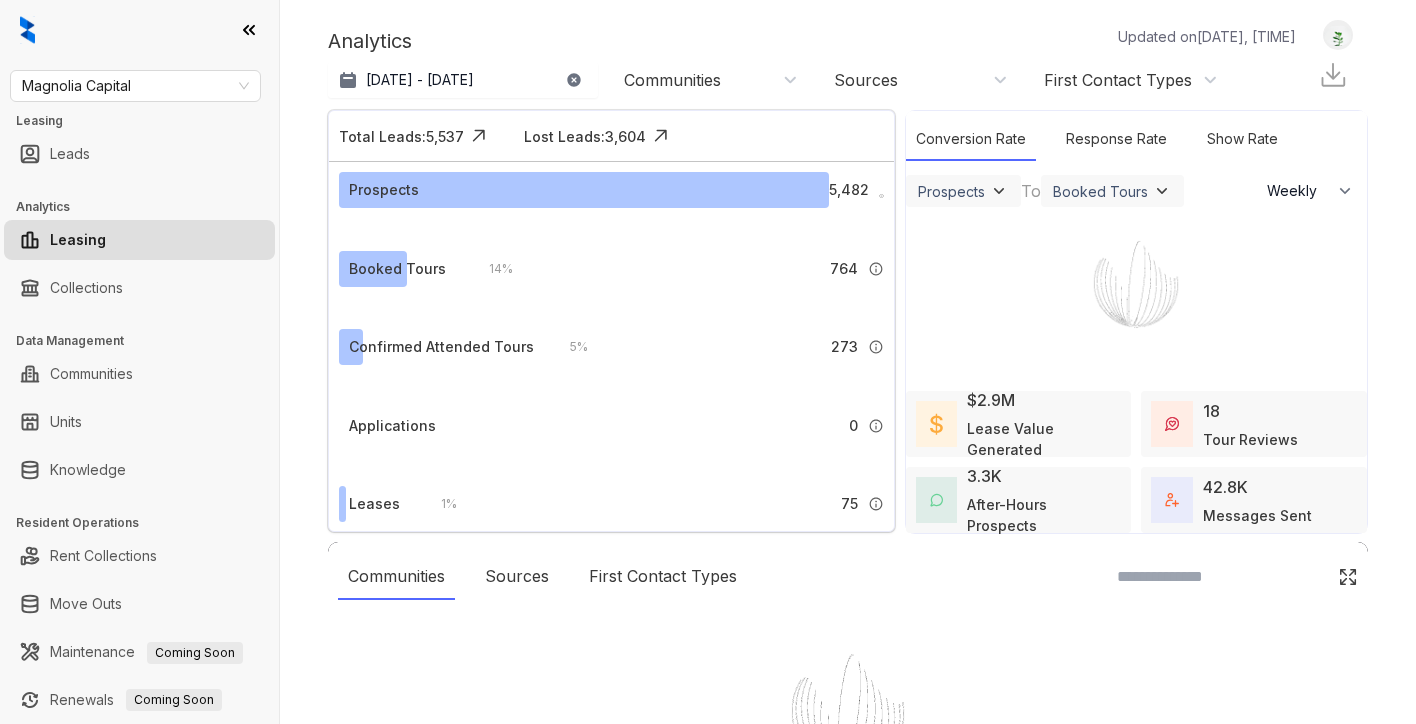select on "******" 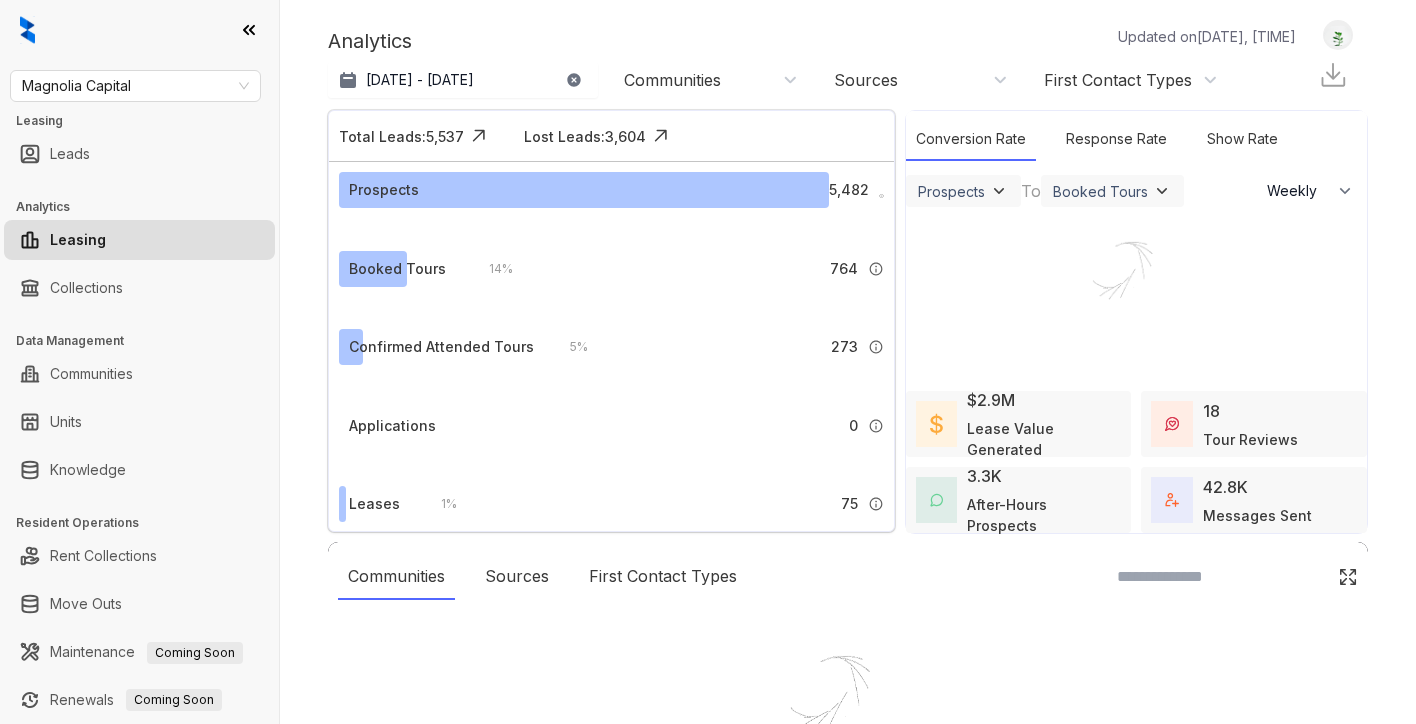 scroll, scrollTop: 0, scrollLeft: 0, axis: both 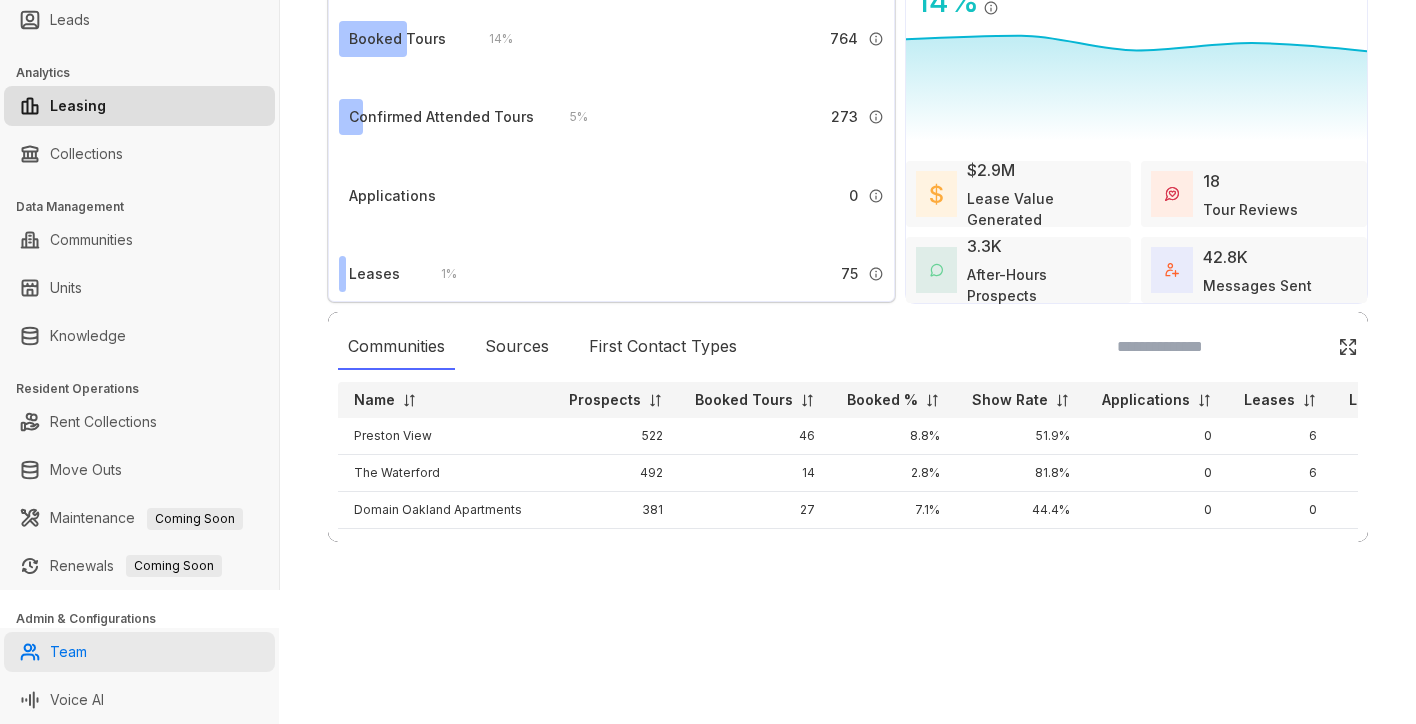 click on "Team" at bounding box center (68, 652) 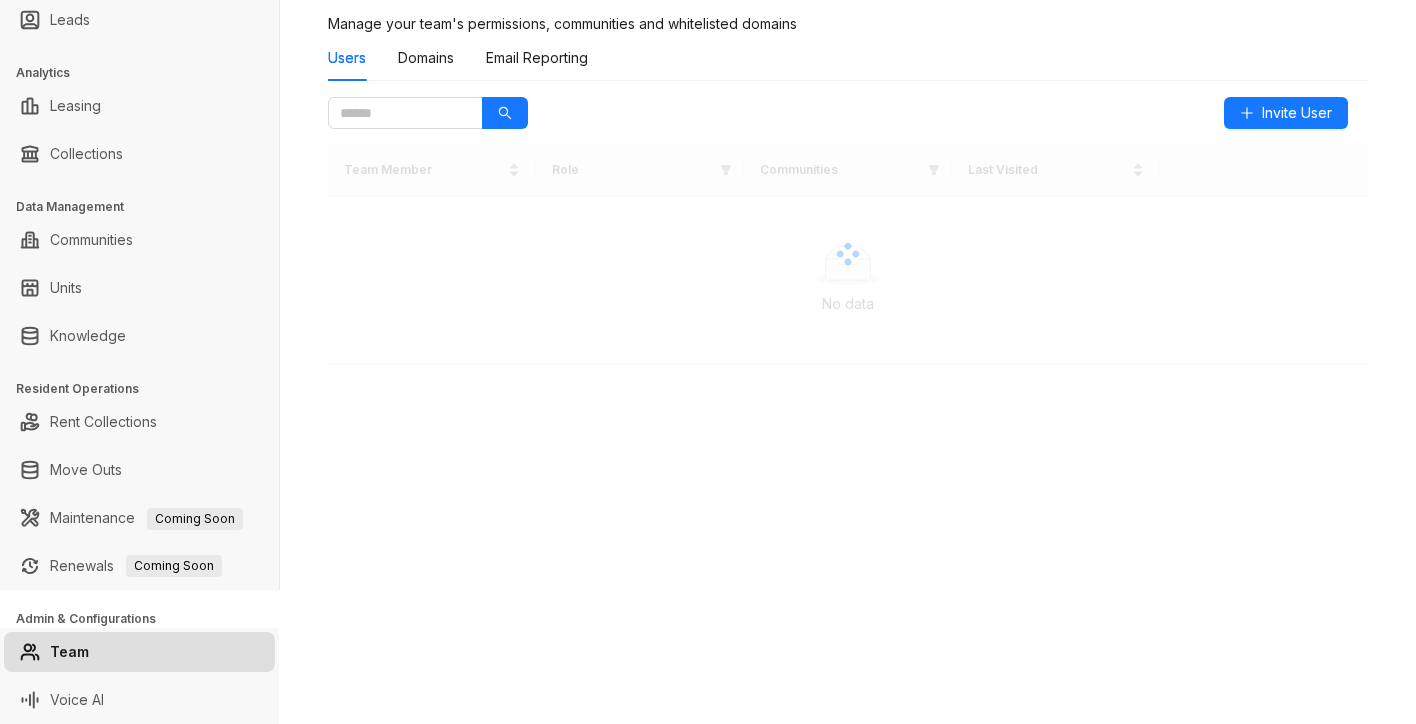 scroll, scrollTop: 0, scrollLeft: 0, axis: both 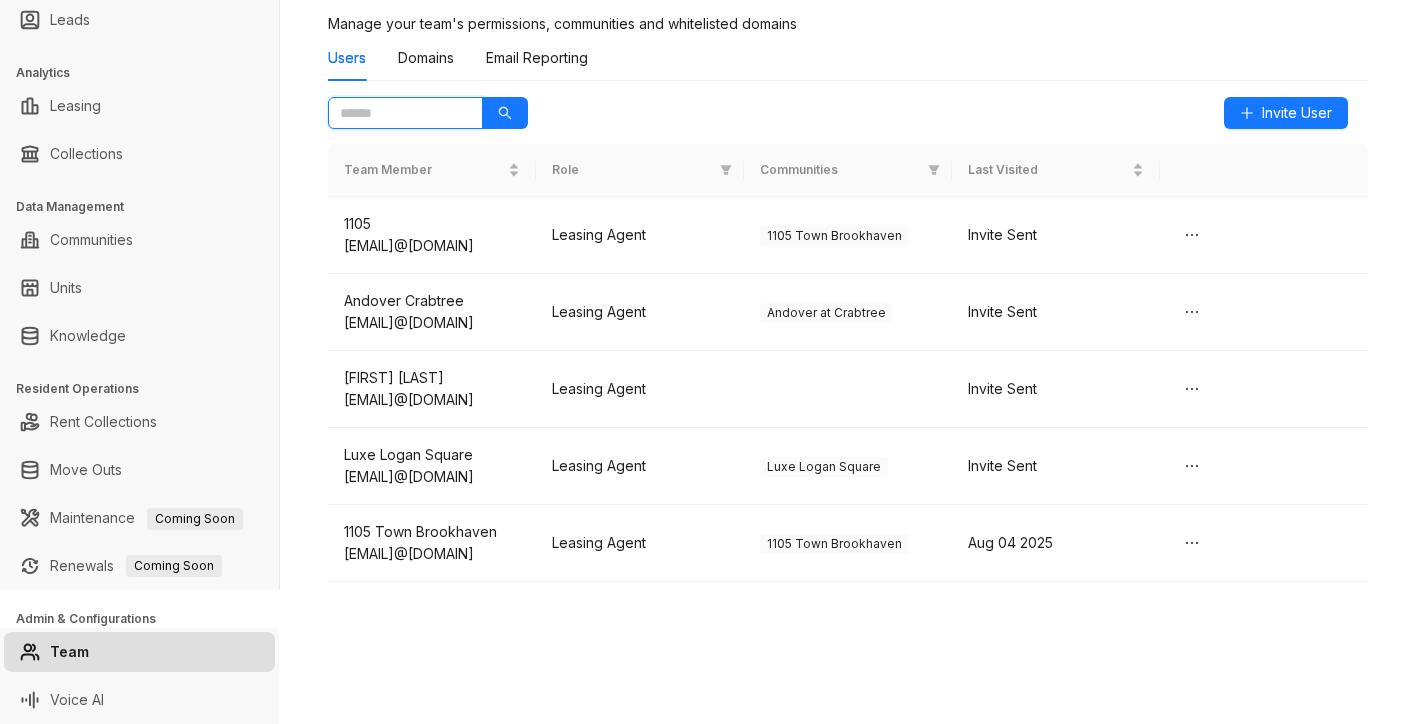 click at bounding box center (397, 113) 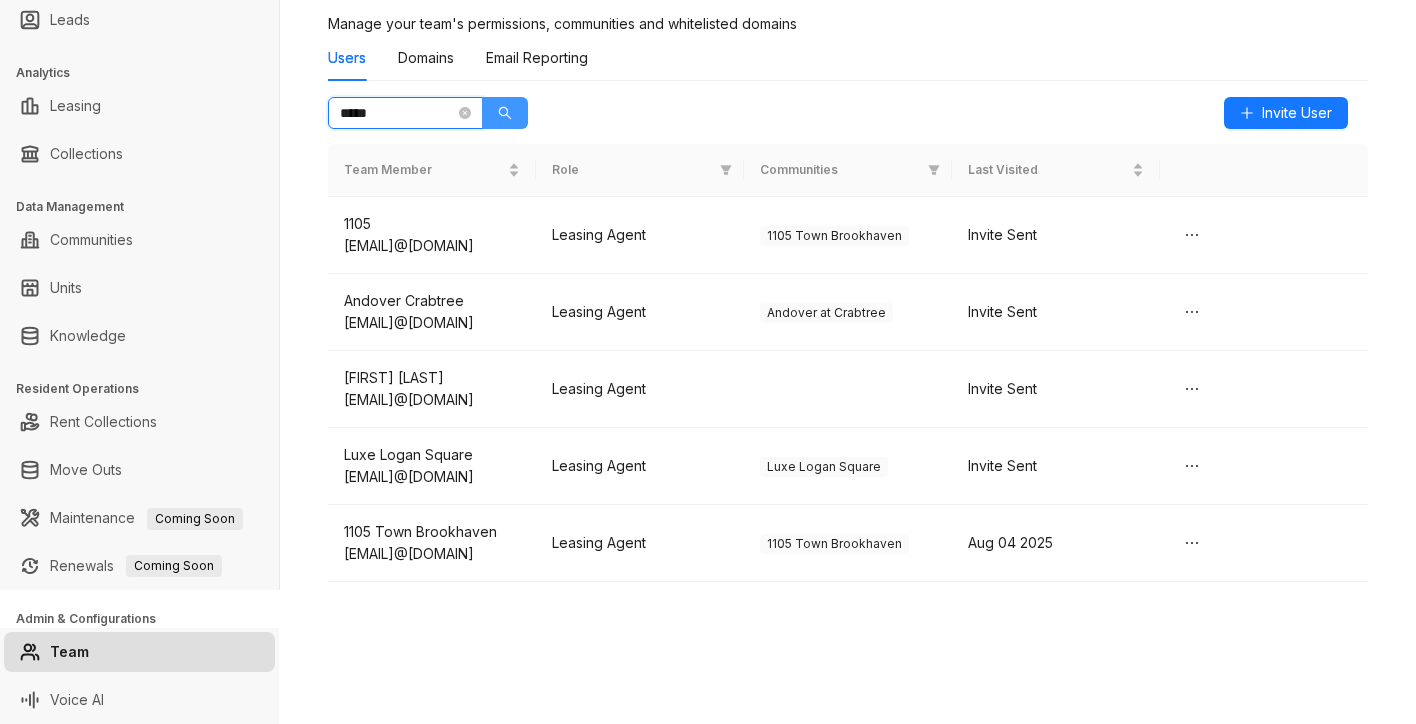 click 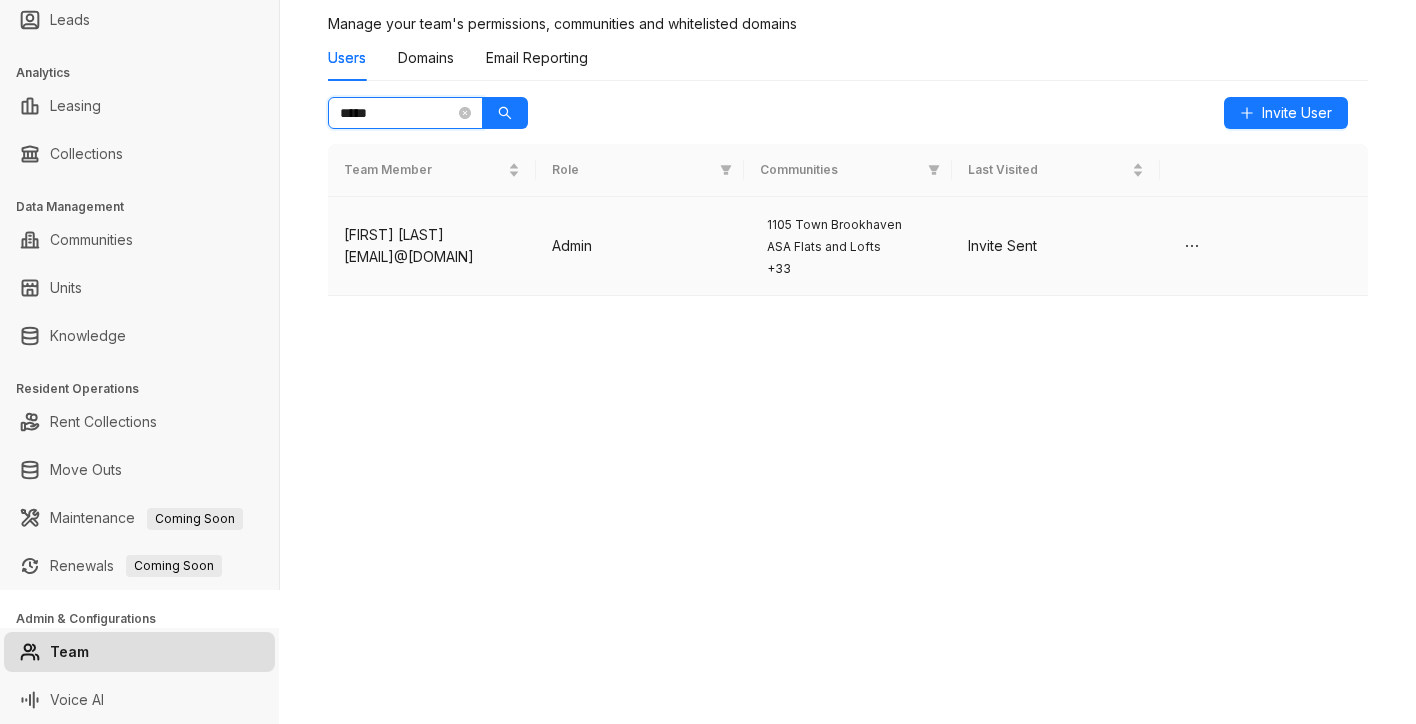 type on "*****" 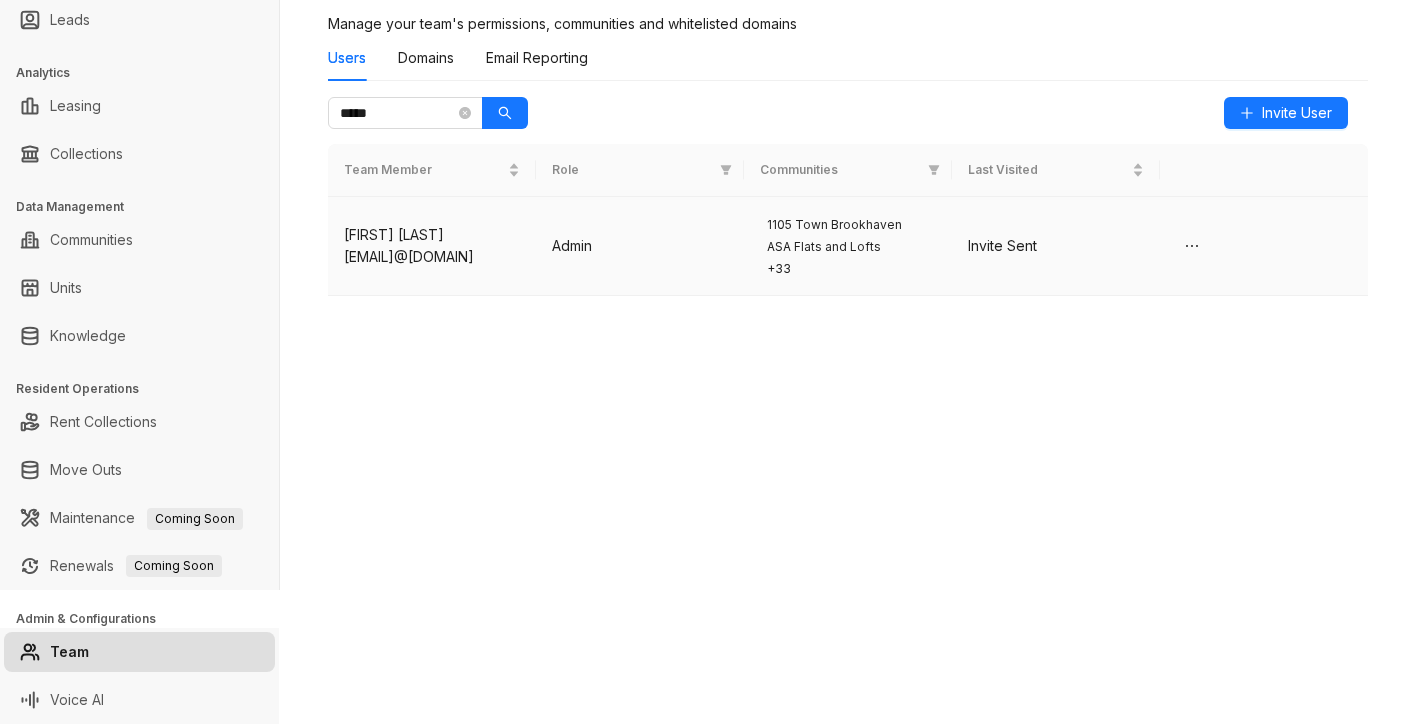 click on "Admin" at bounding box center (640, 246) 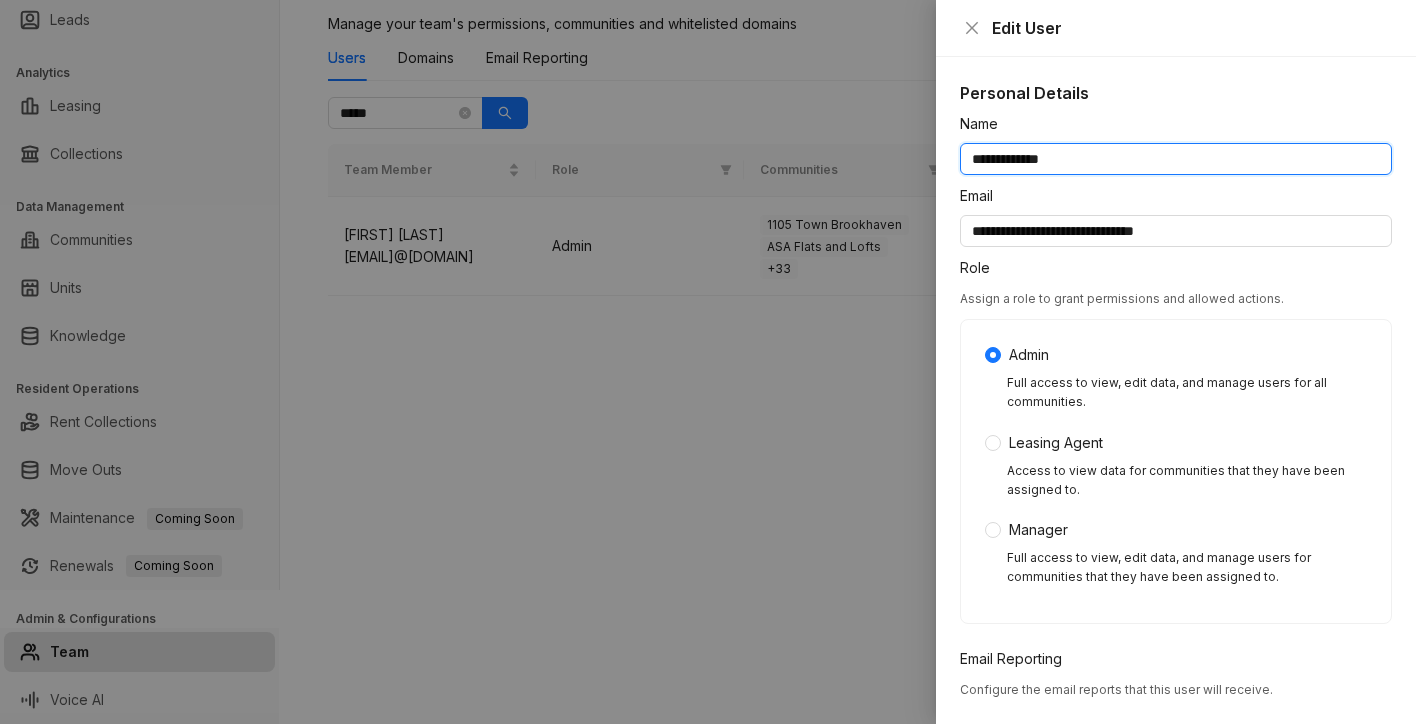drag, startPoint x: 1091, startPoint y: 165, endPoint x: 918, endPoint y: 159, distance: 173.10402 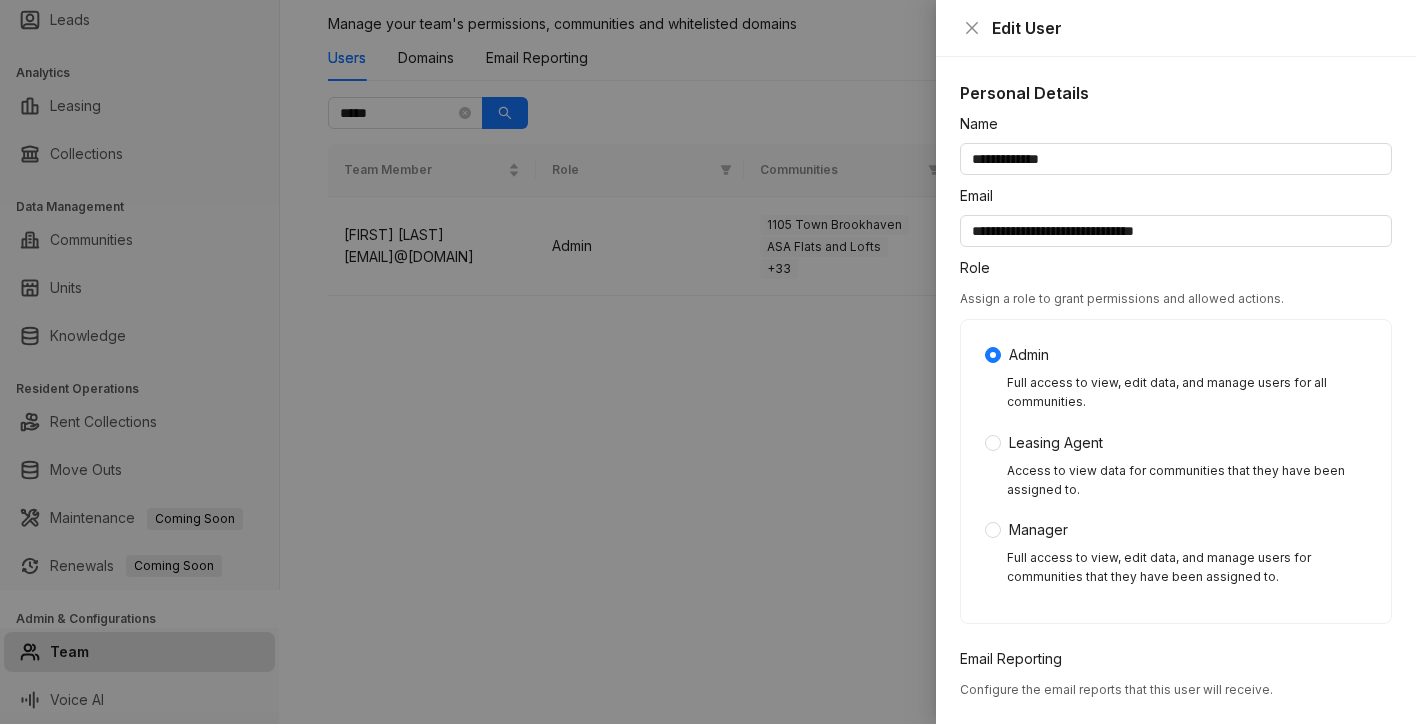 click at bounding box center (708, 362) 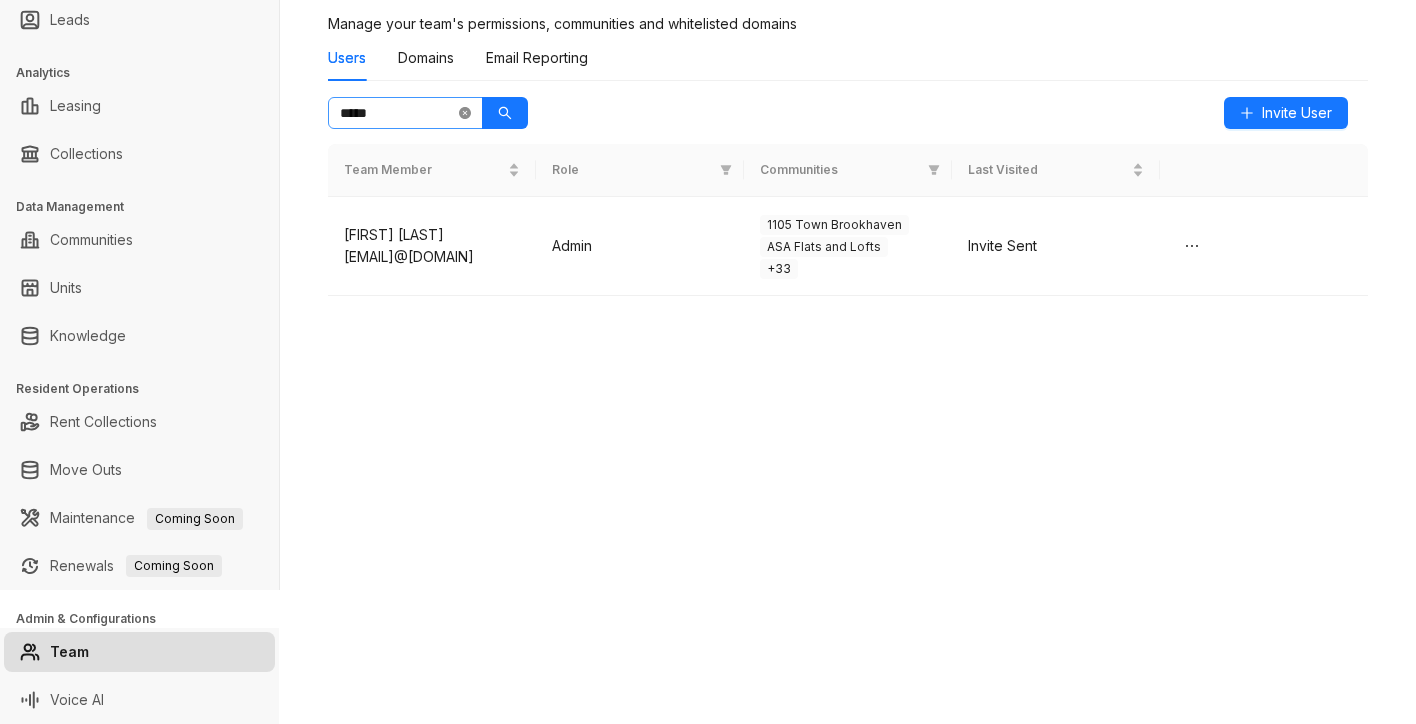 click 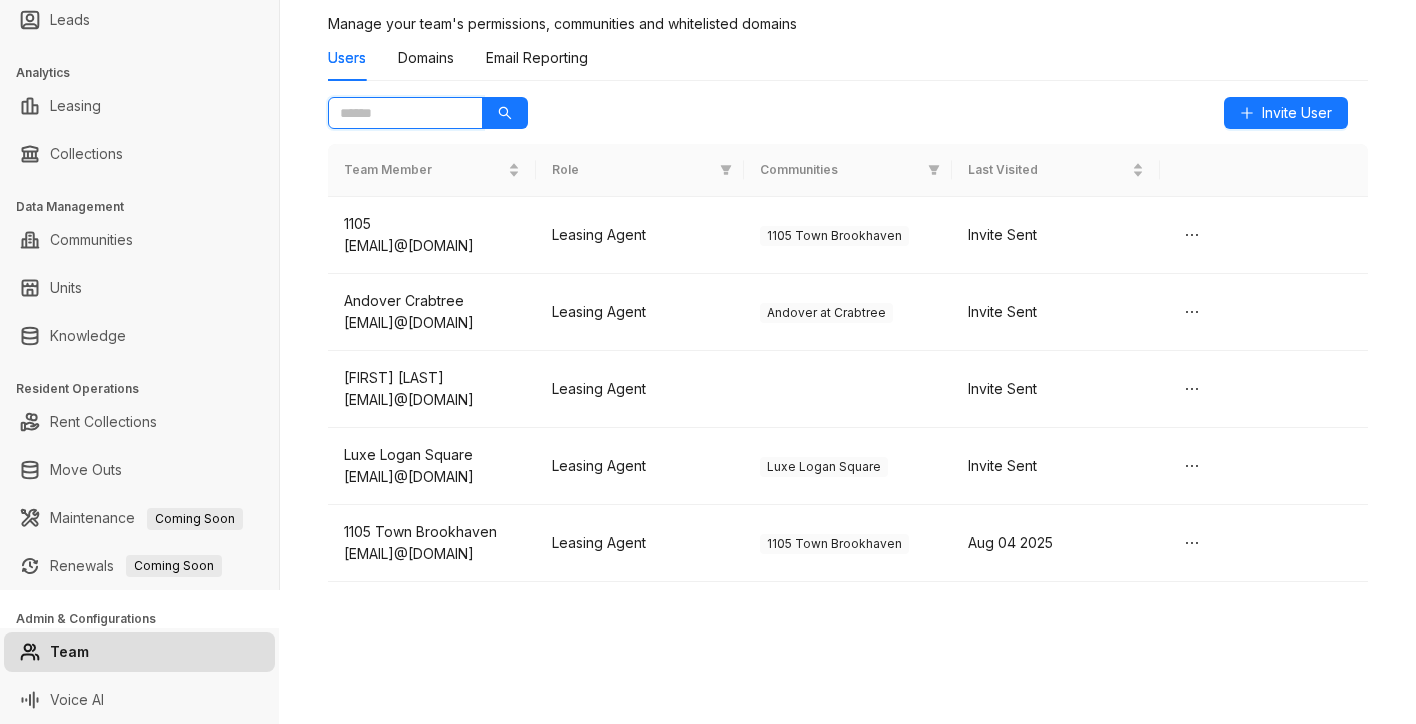 click at bounding box center (397, 113) 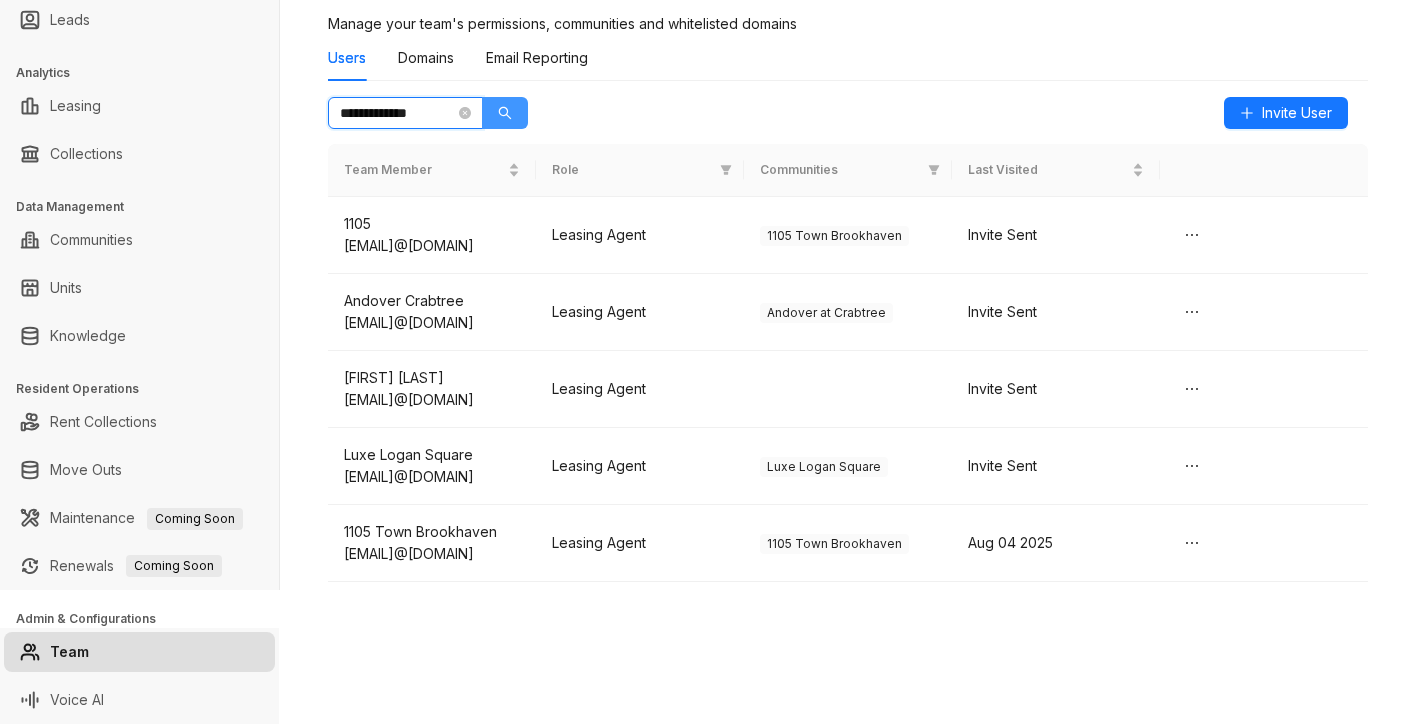 click 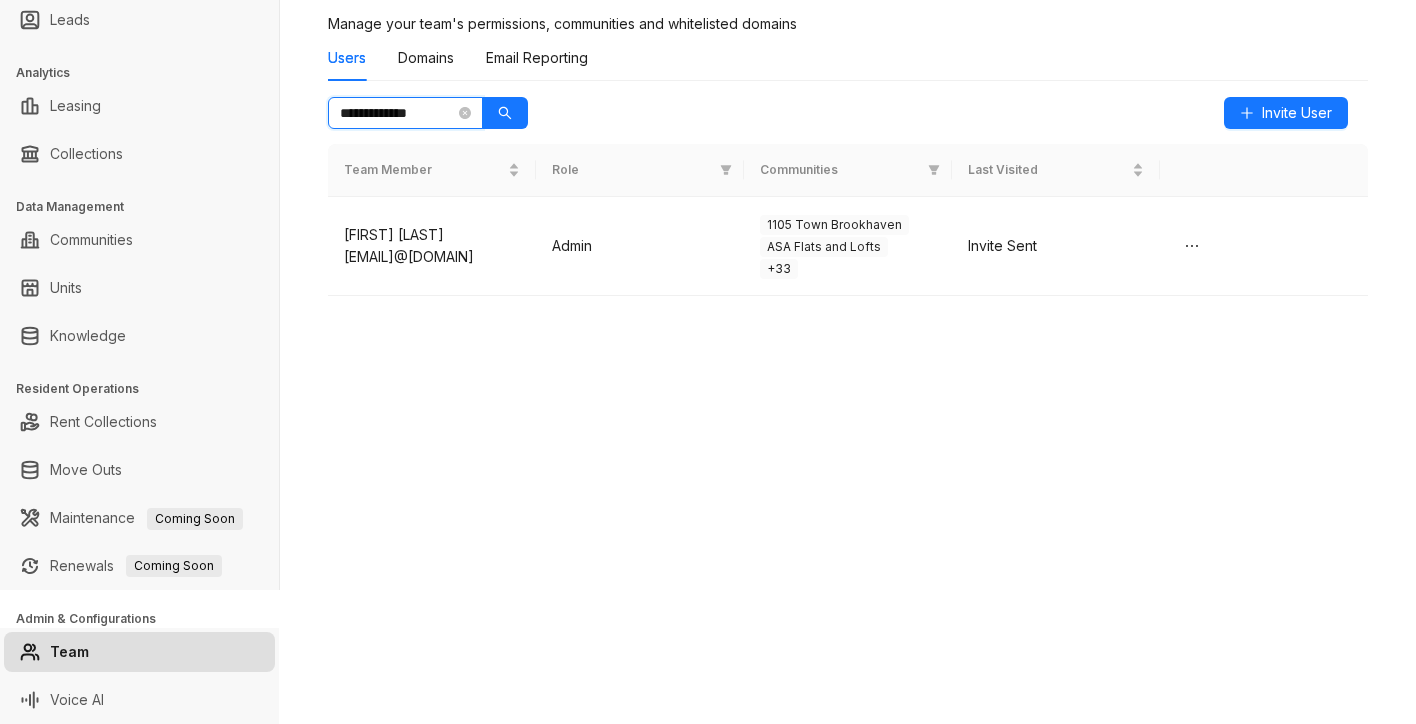 type on "**********" 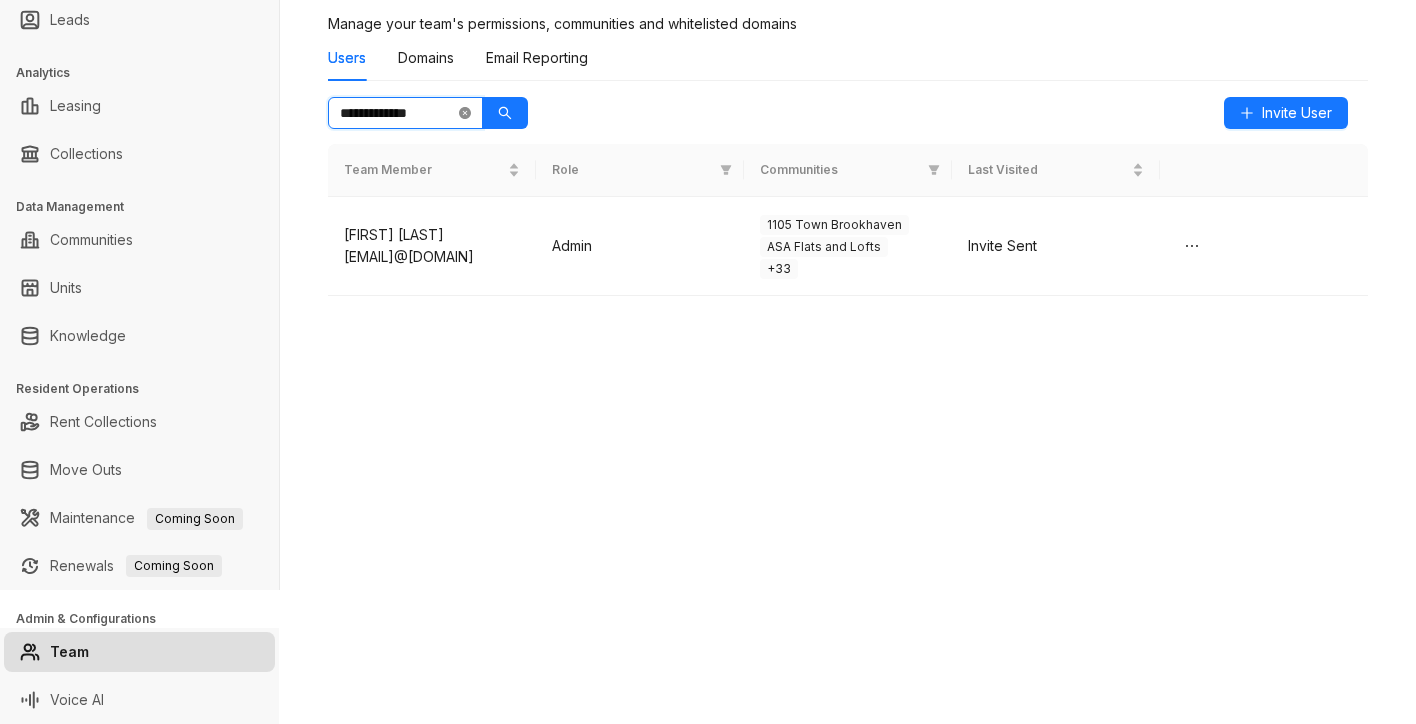 click 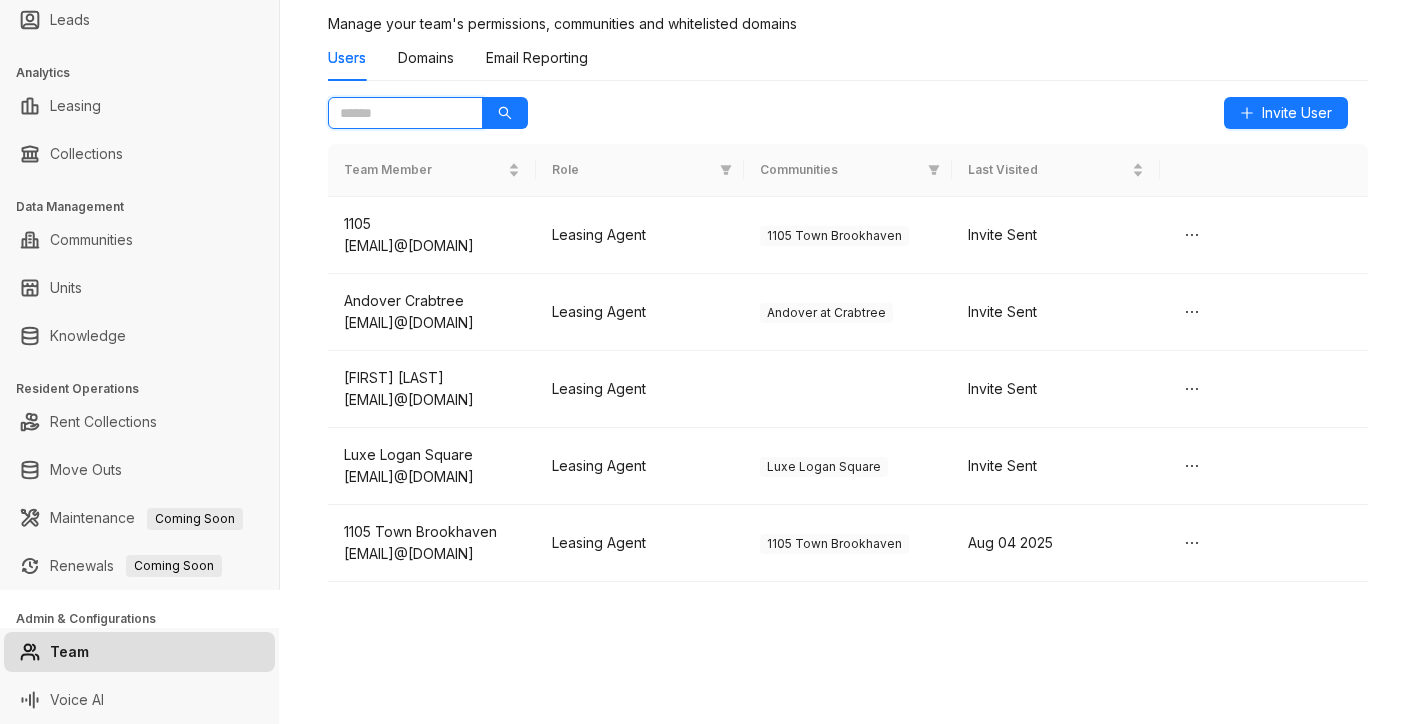 click at bounding box center [397, 113] 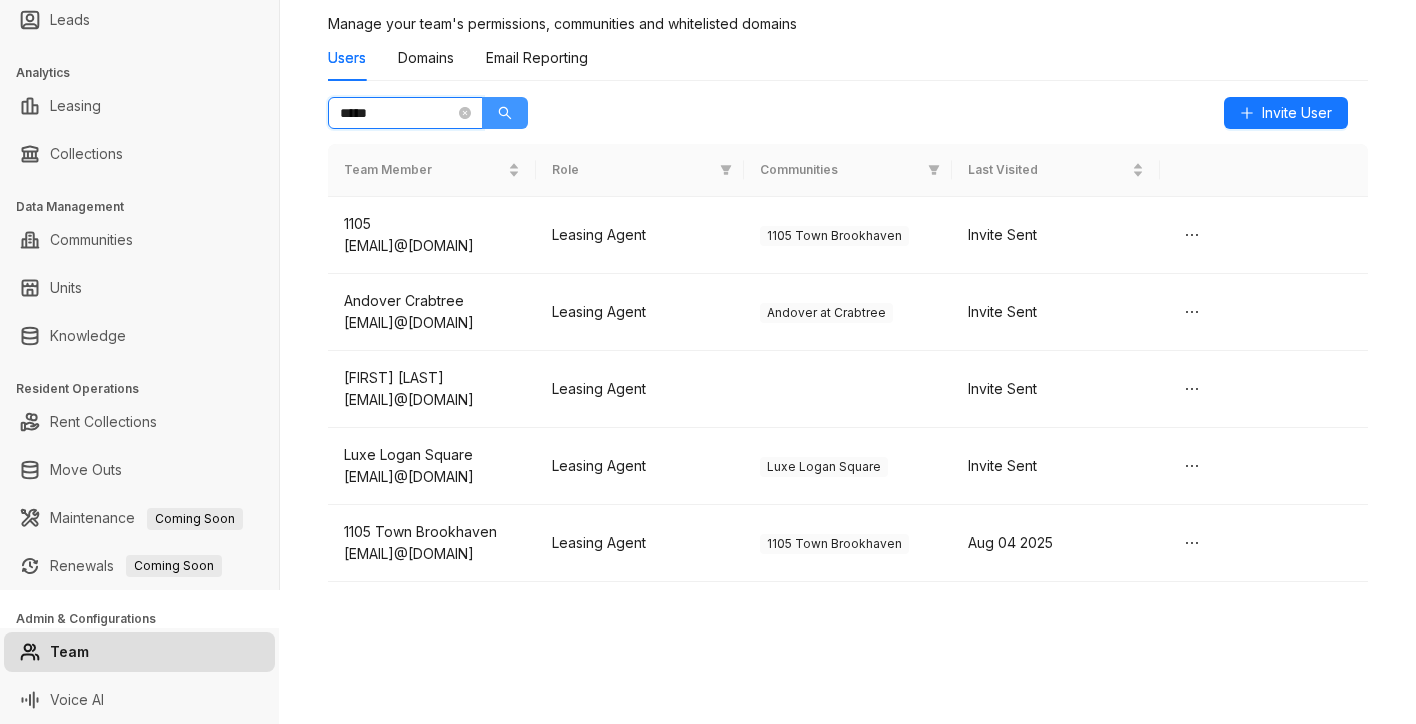 click at bounding box center [505, 113] 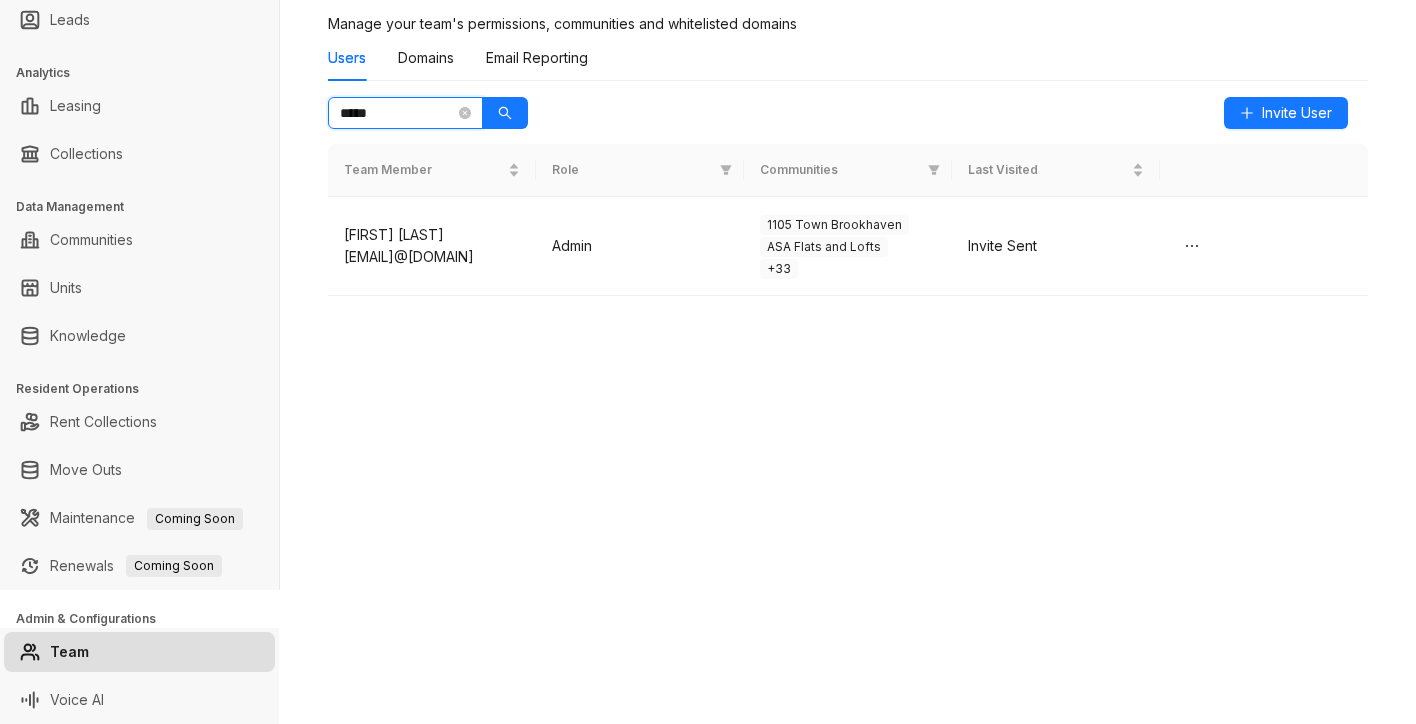 type on "*****" 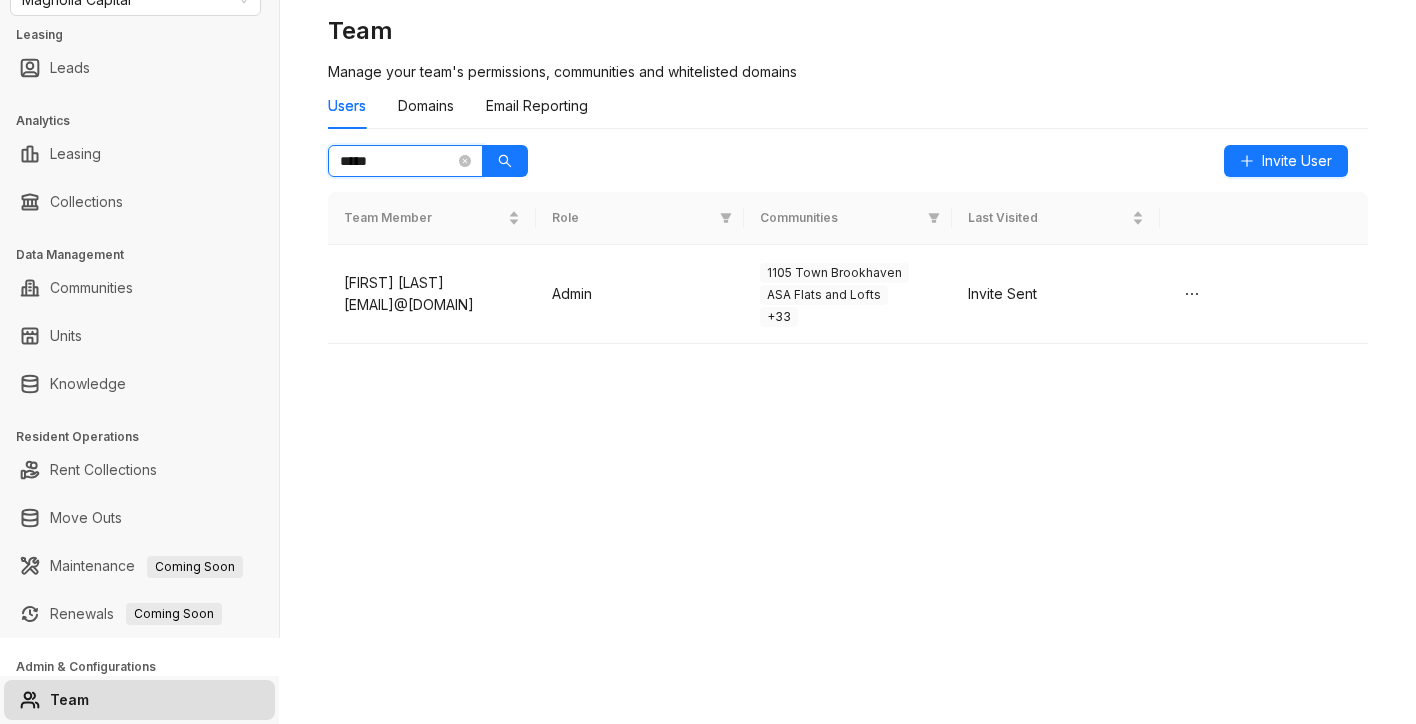 scroll, scrollTop: 0, scrollLeft: 0, axis: both 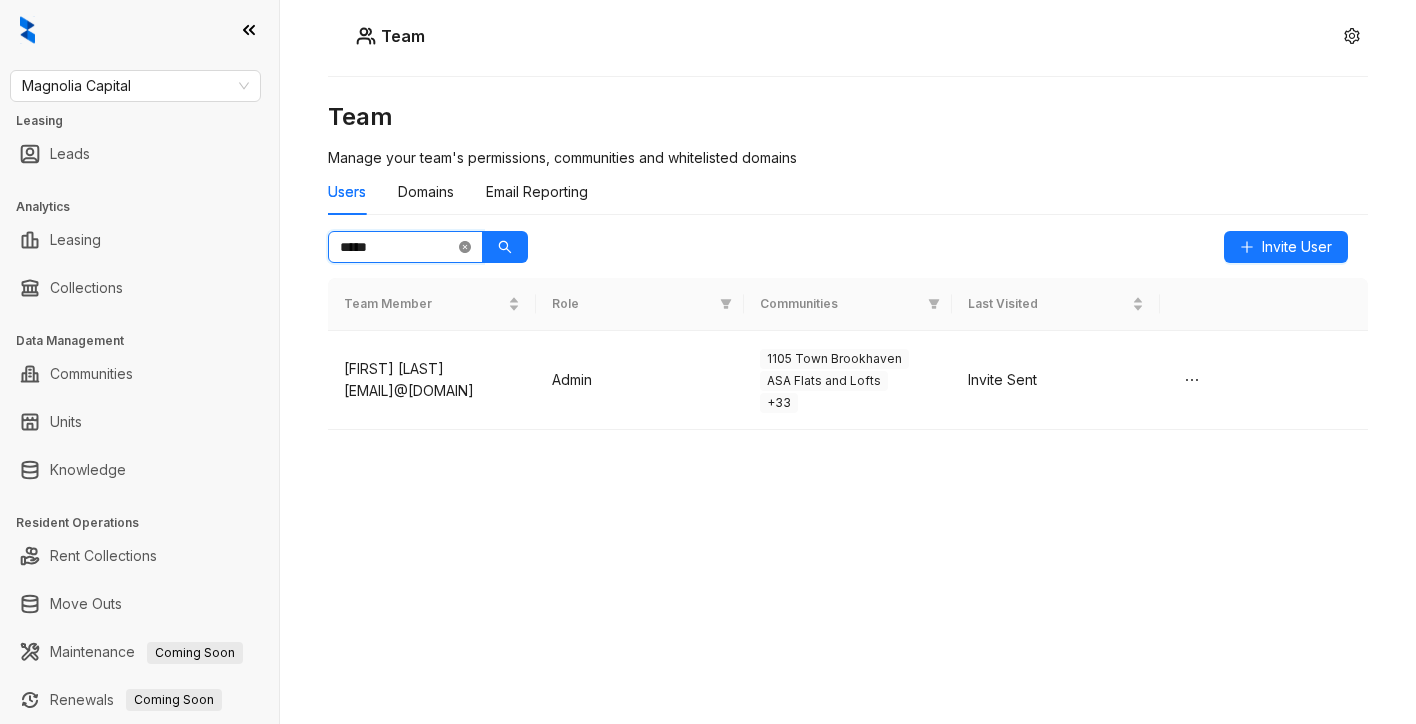 click 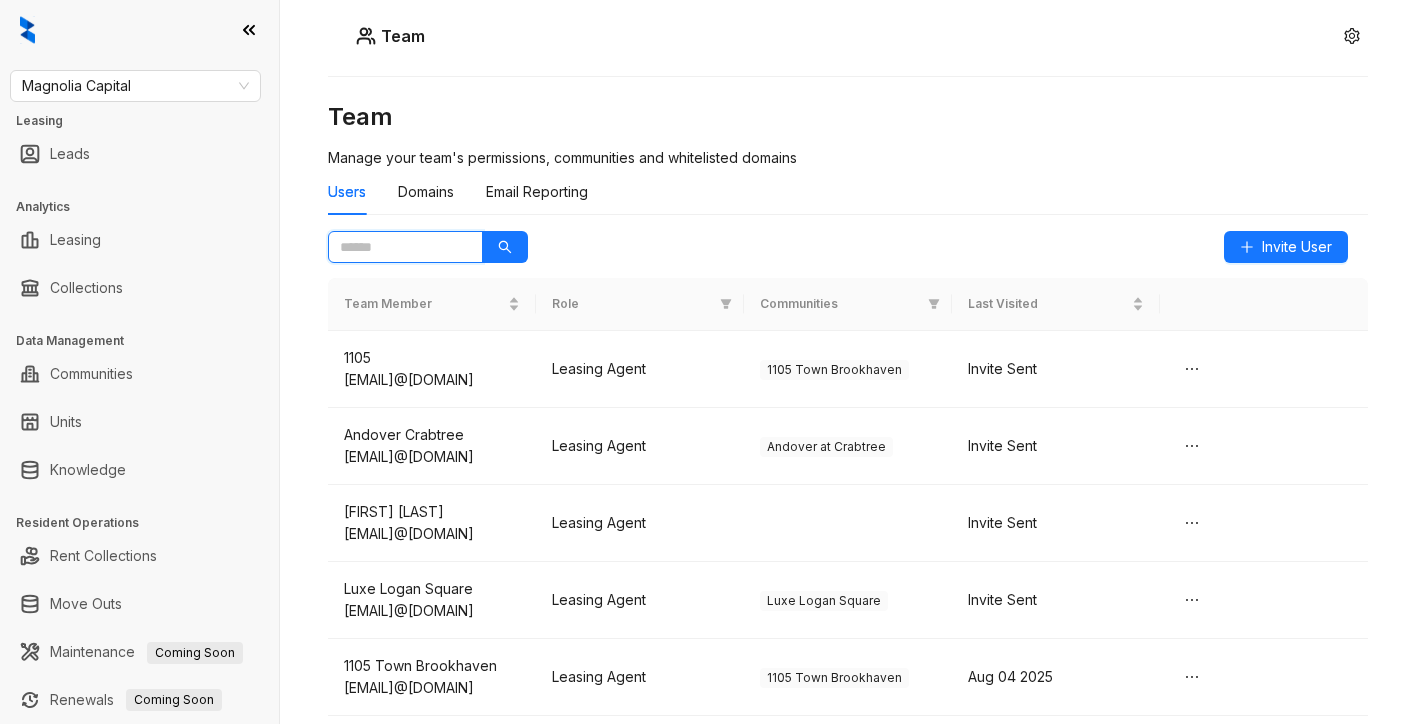 click at bounding box center (397, 247) 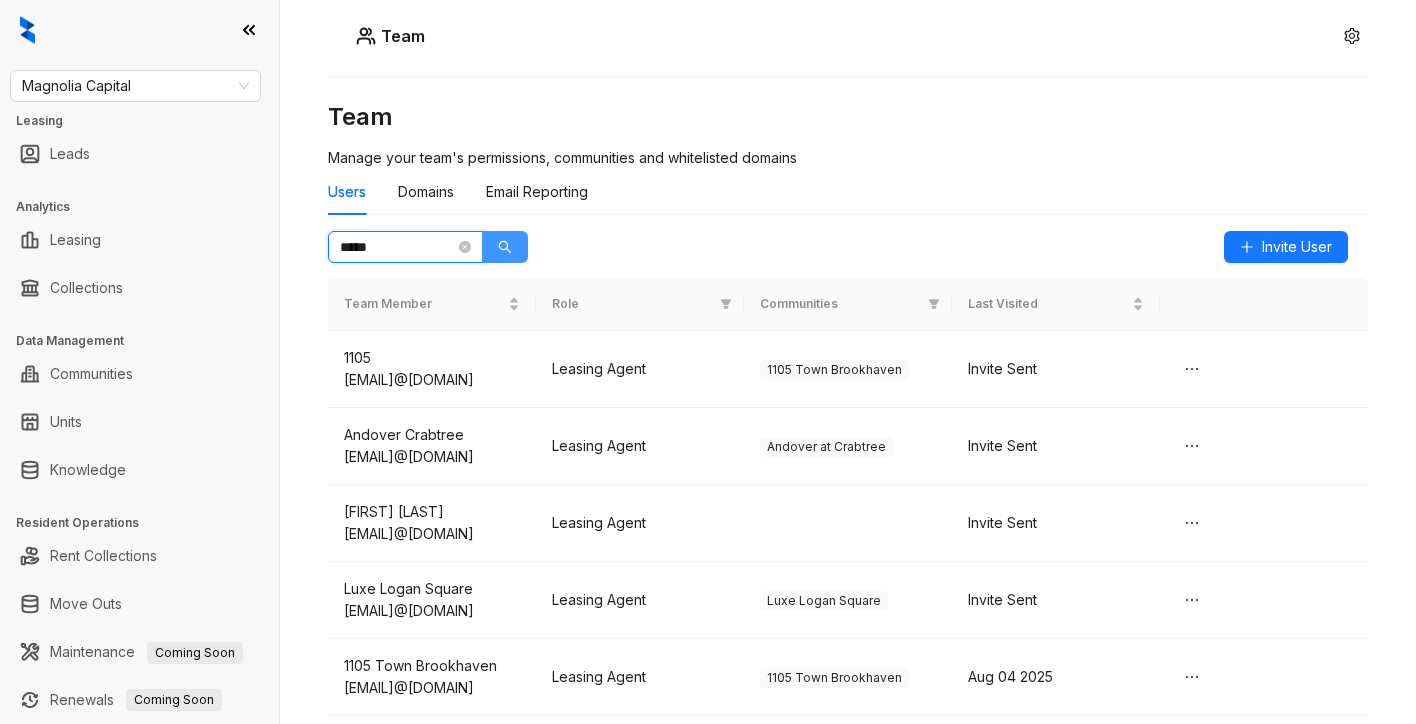 click 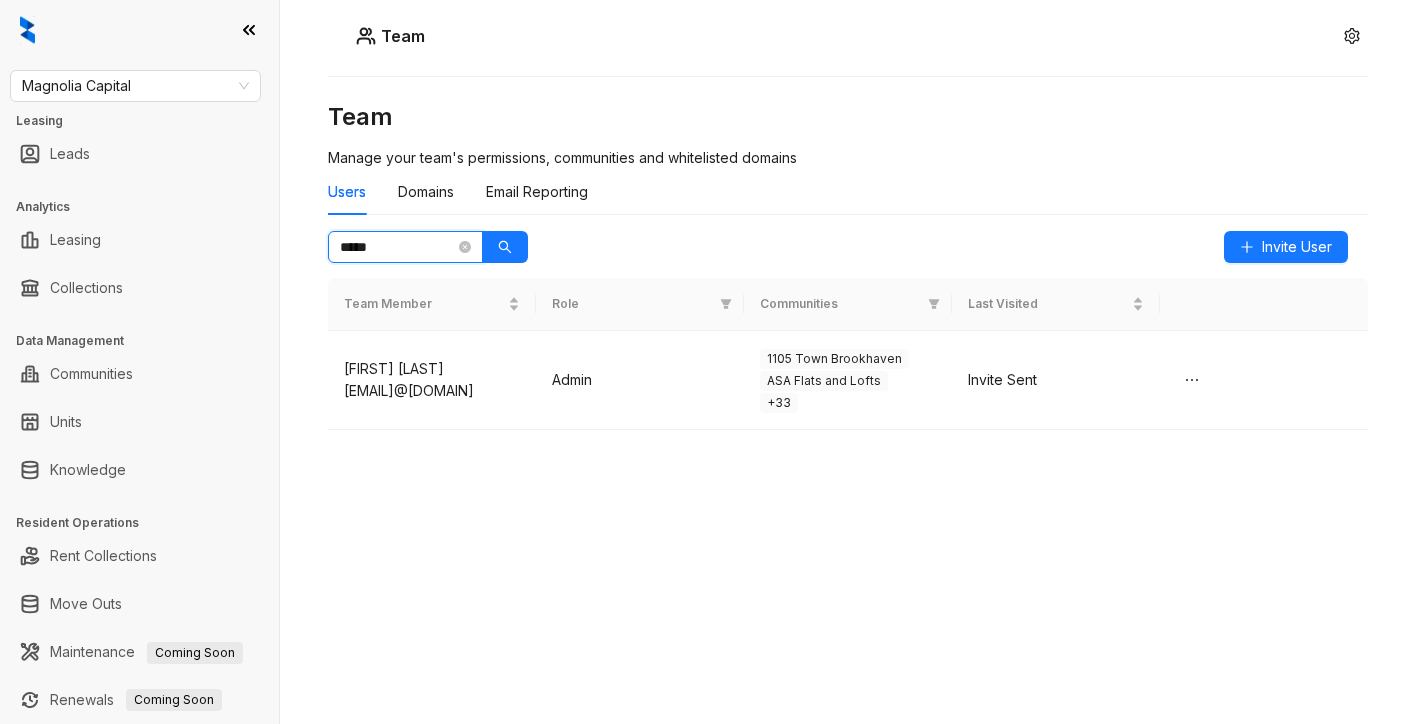 type on "*****" 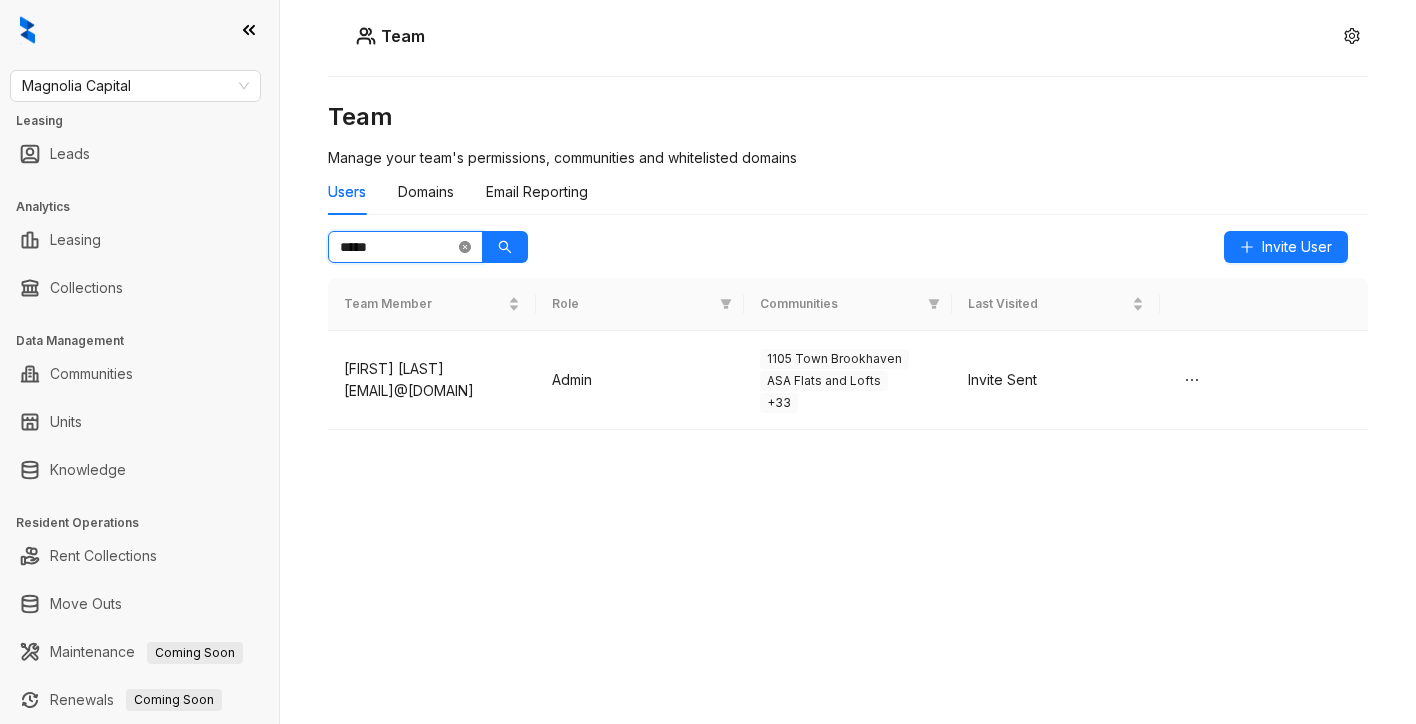 click 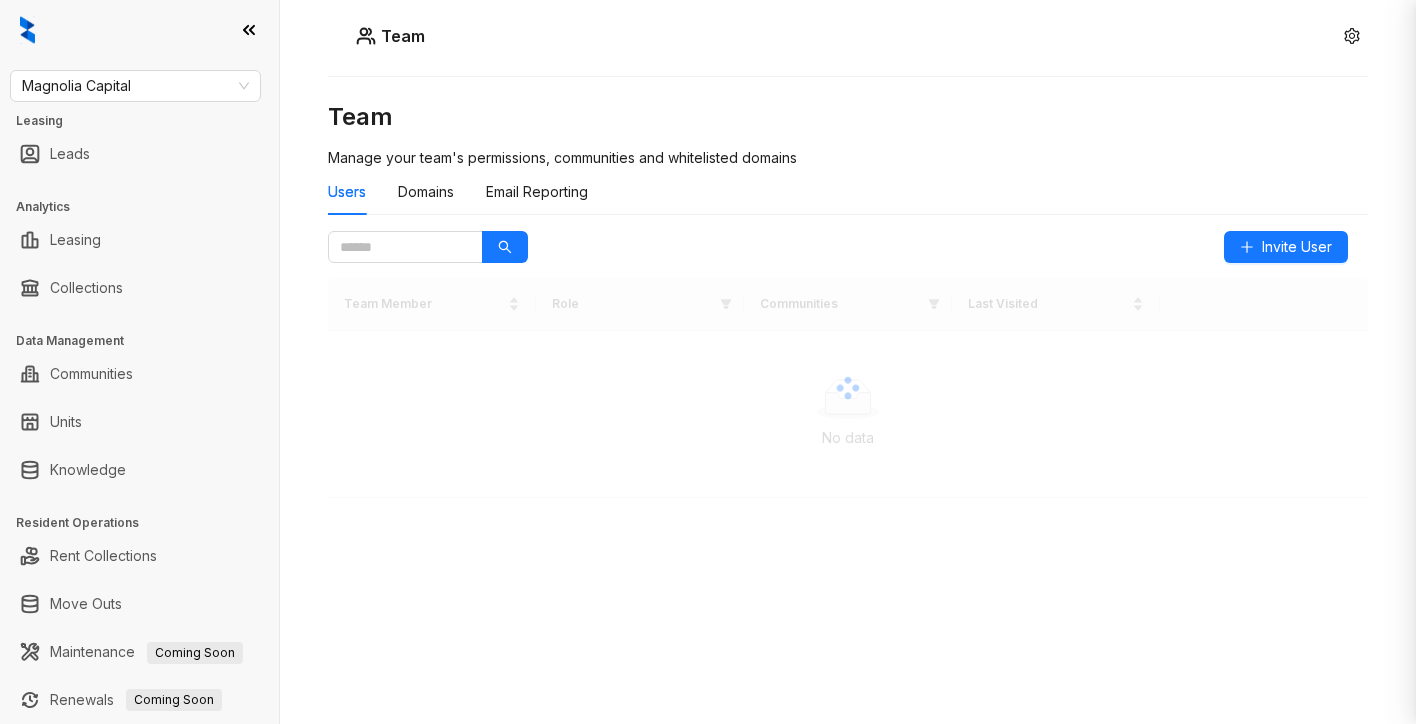 scroll, scrollTop: 0, scrollLeft: 0, axis: both 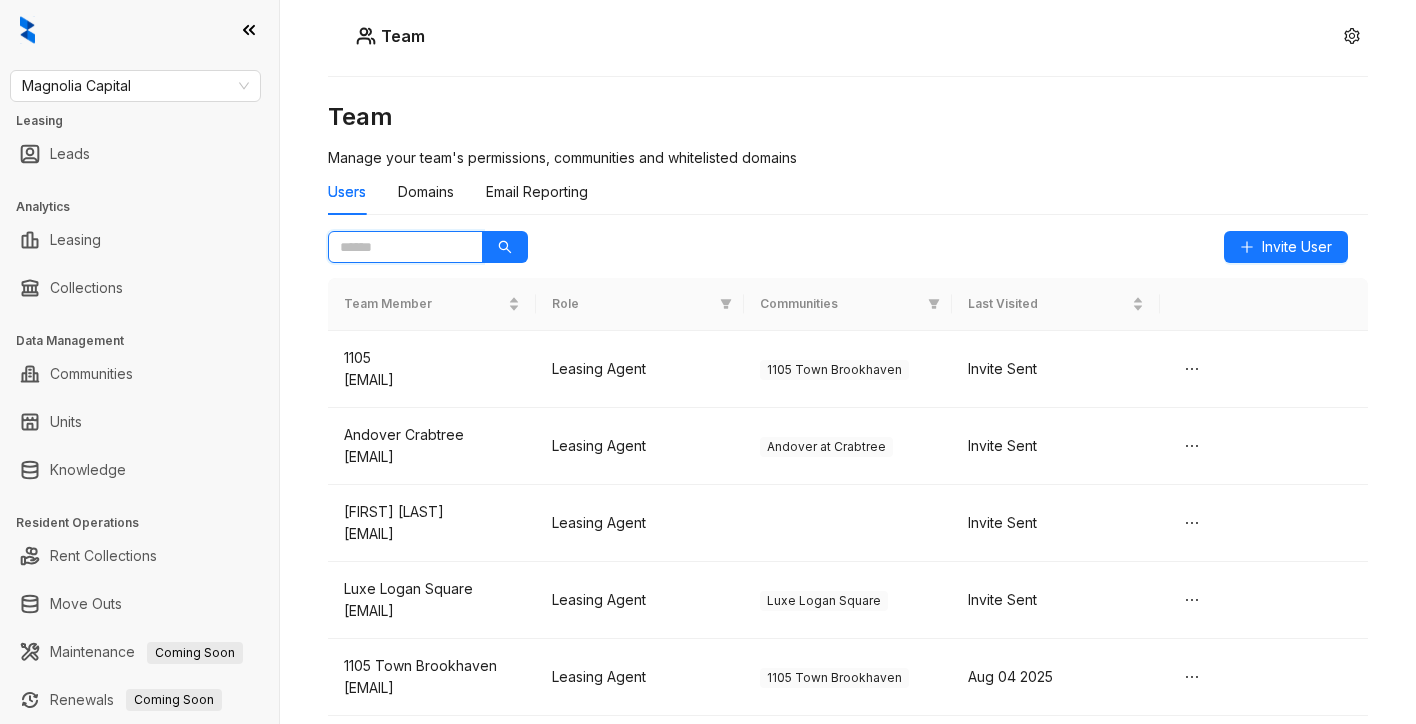 click at bounding box center (397, 247) 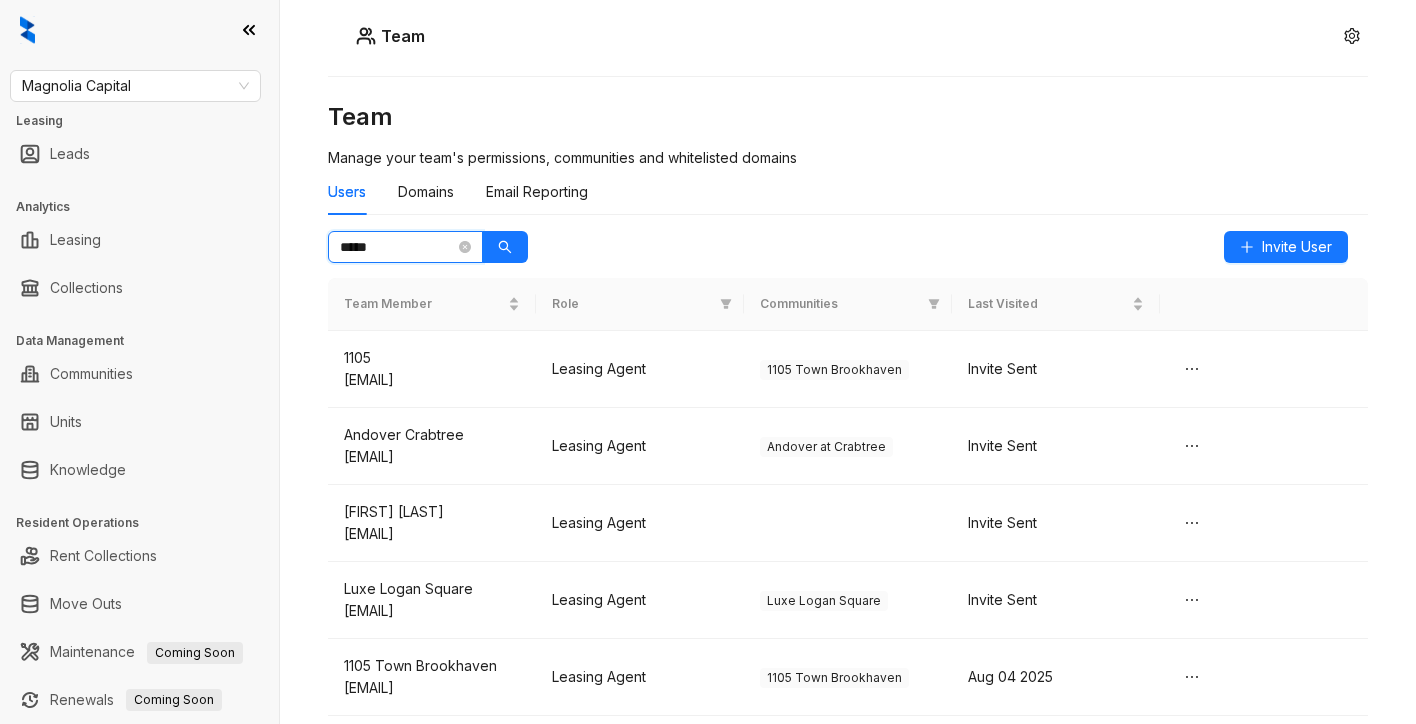 type on "*****" 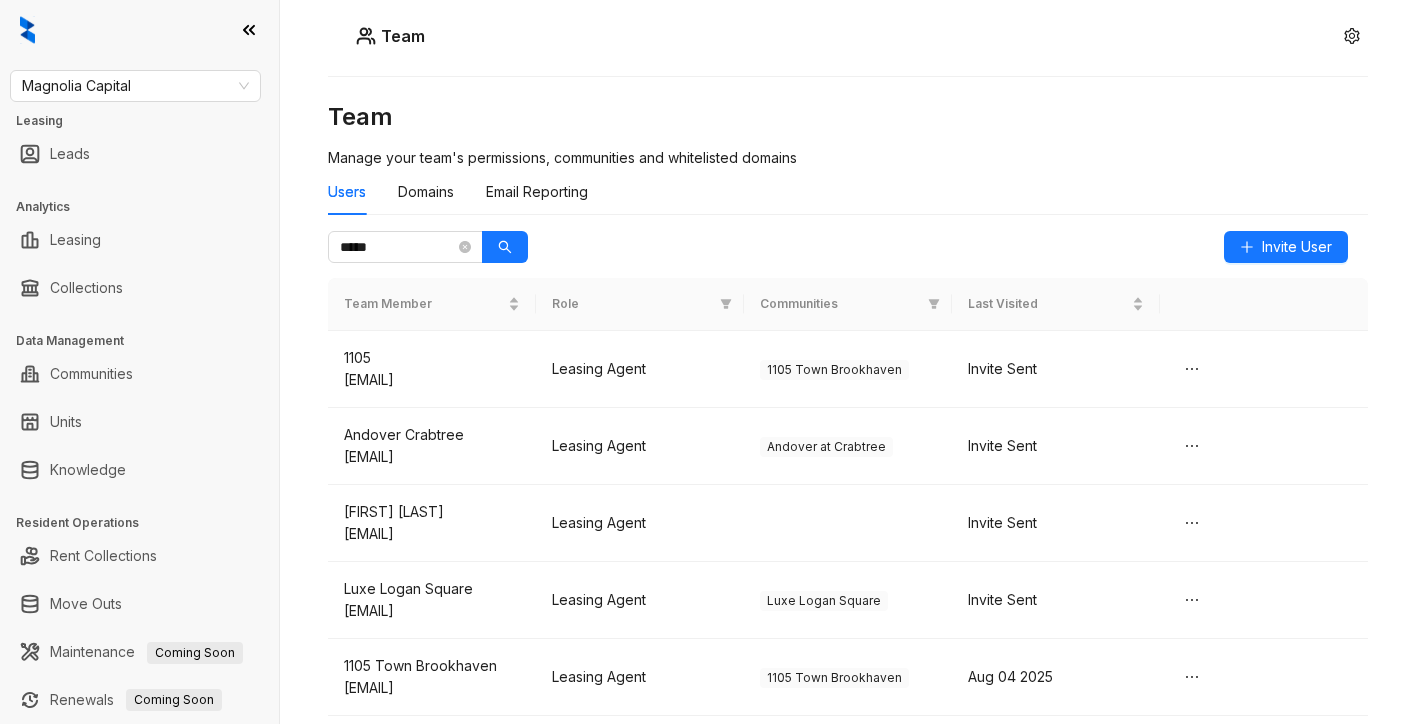 click on "*****" at bounding box center (428, 247) 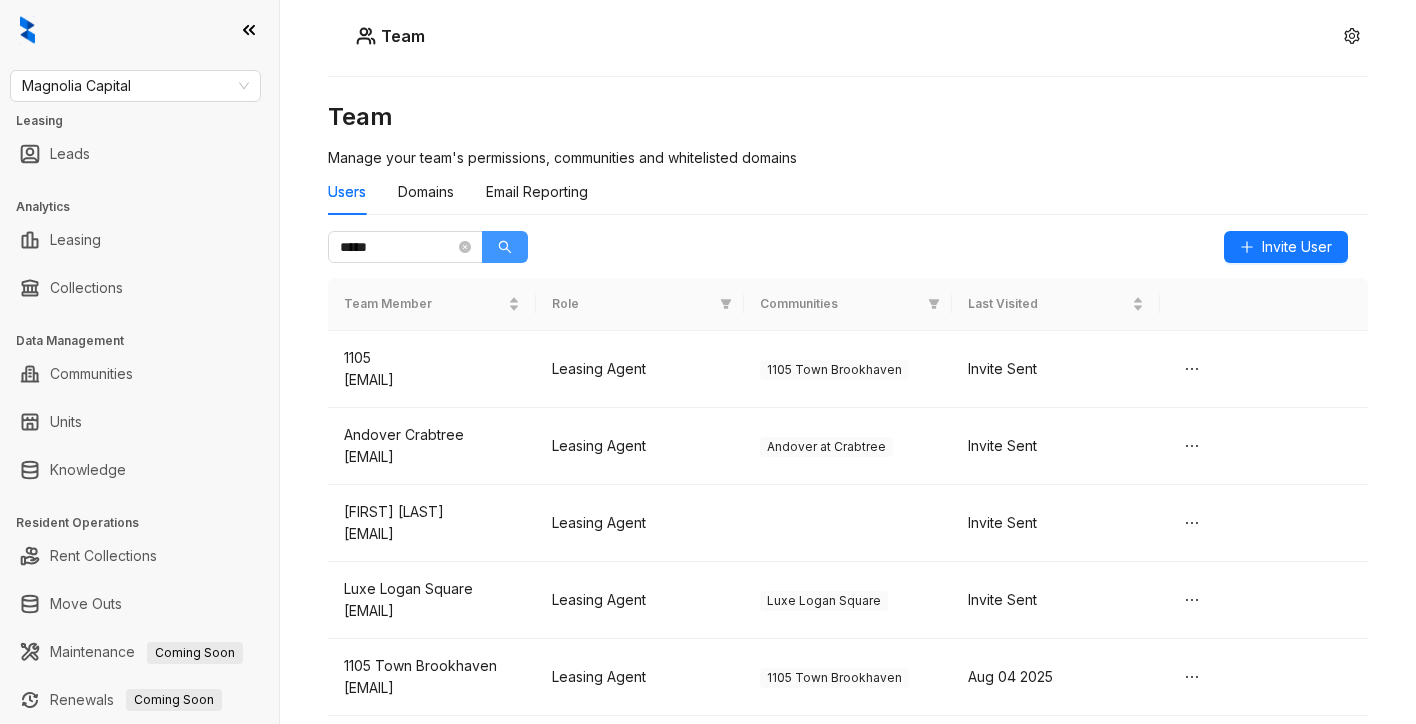 click at bounding box center [505, 247] 